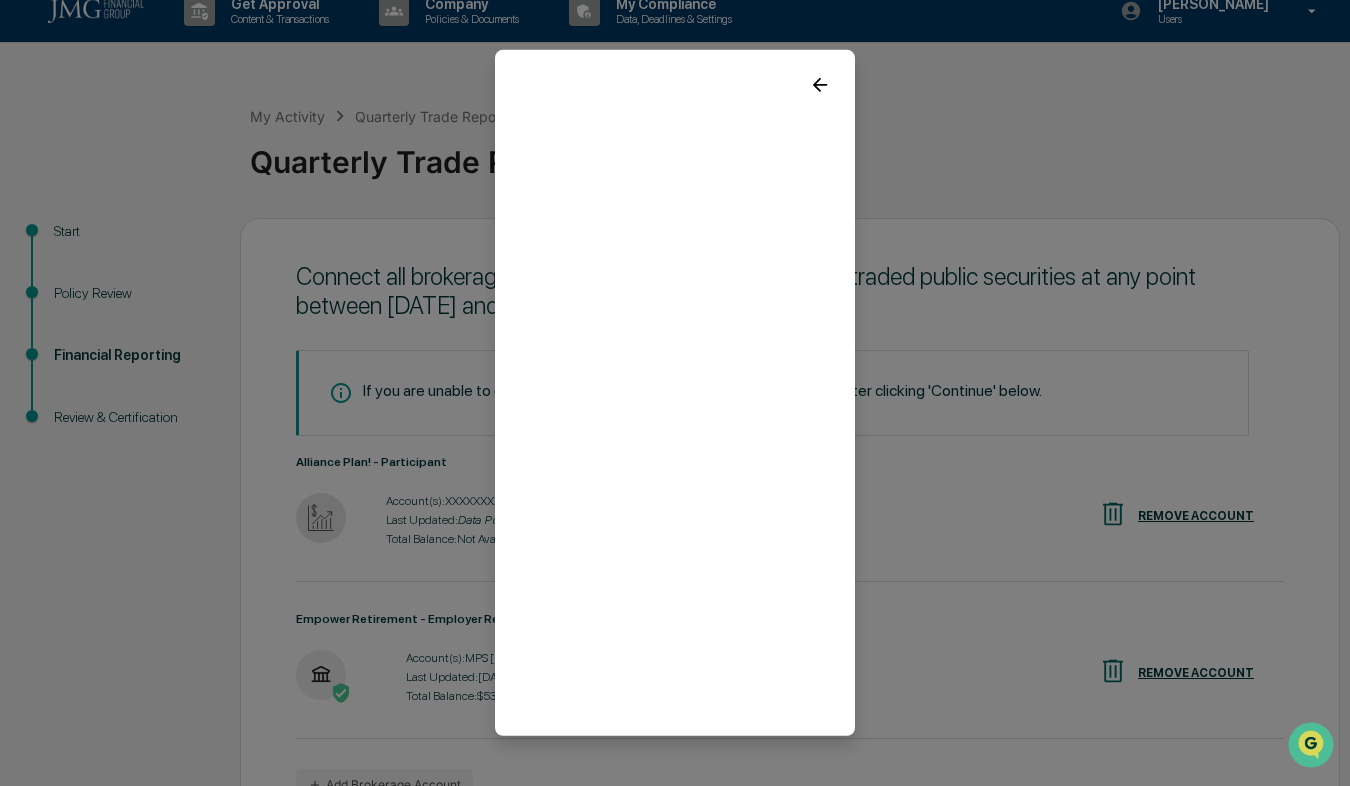 scroll, scrollTop: 0, scrollLeft: 0, axis: both 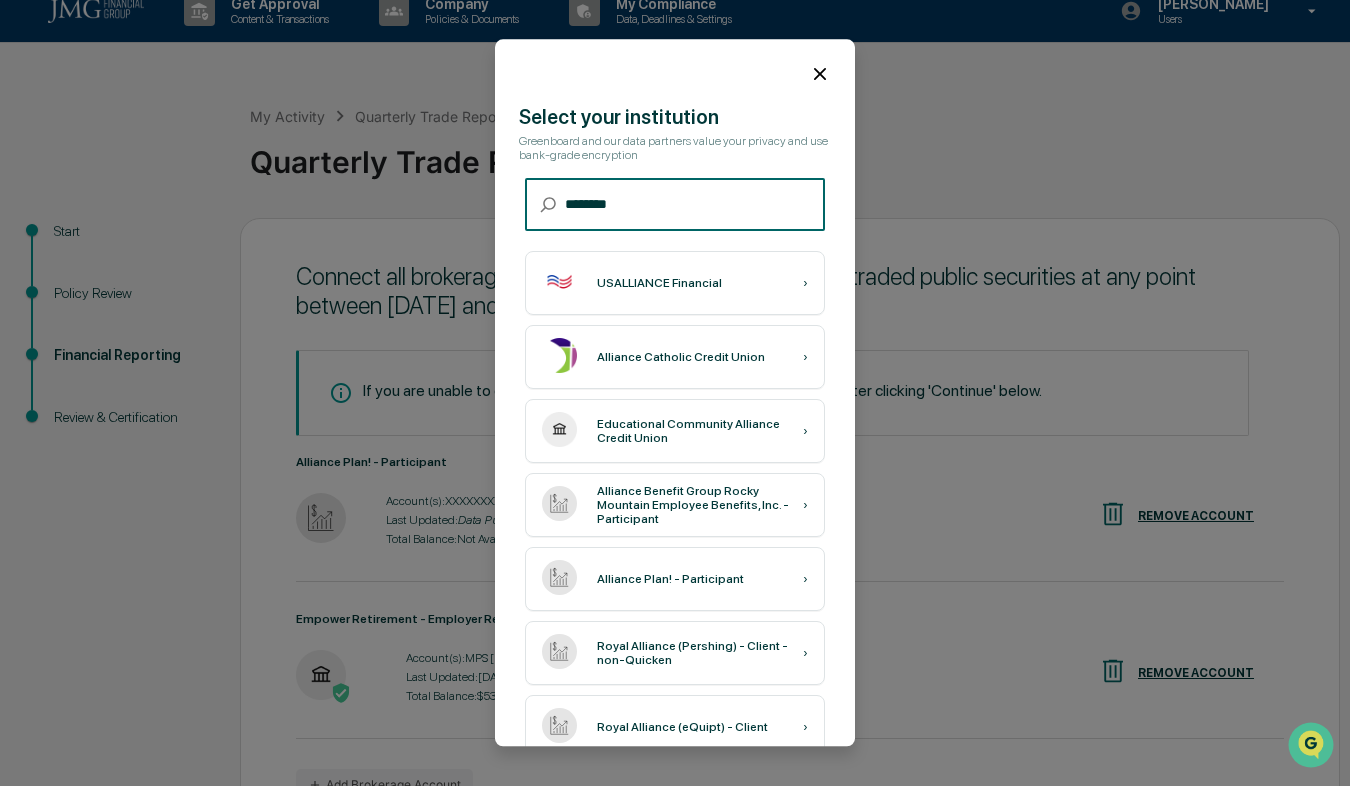 click on "********" at bounding box center [695, 205] 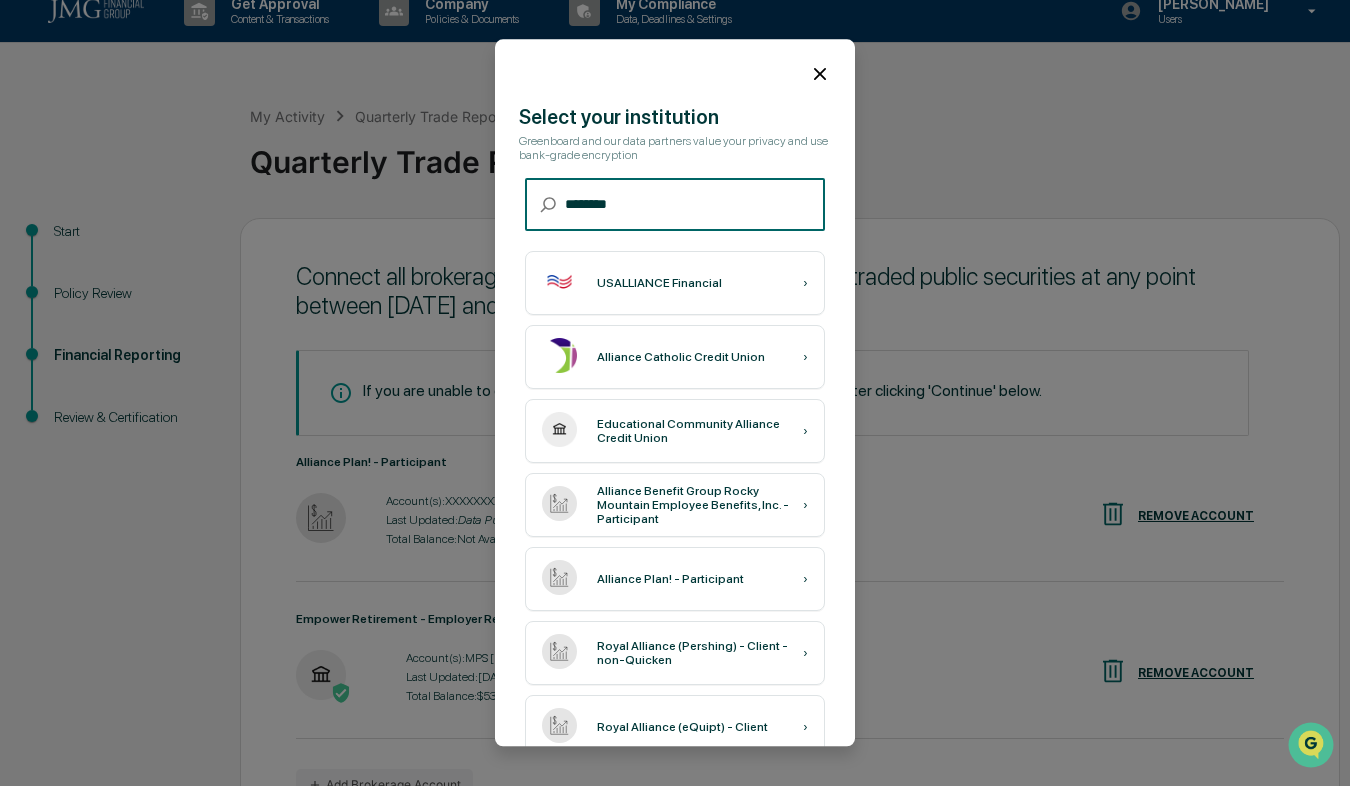 type on "*" 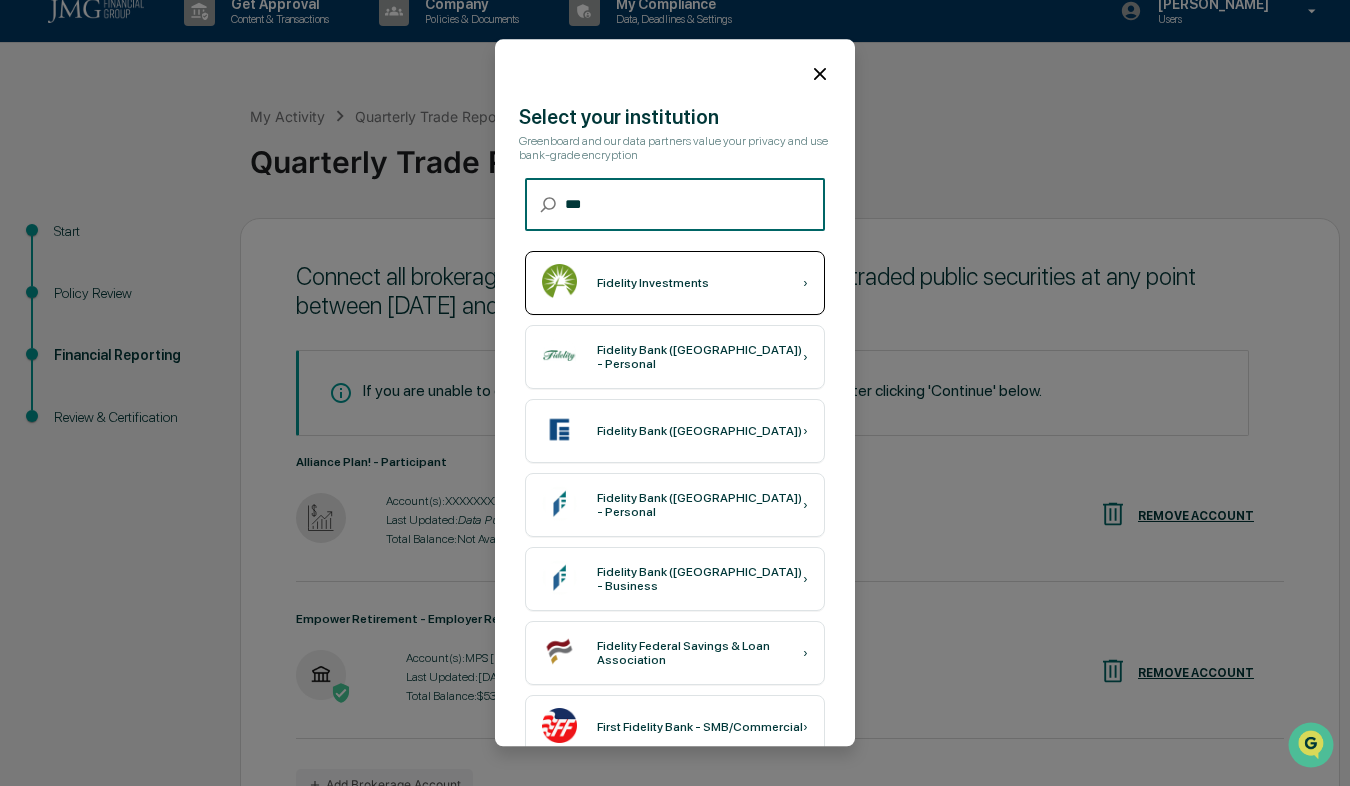 type on "***" 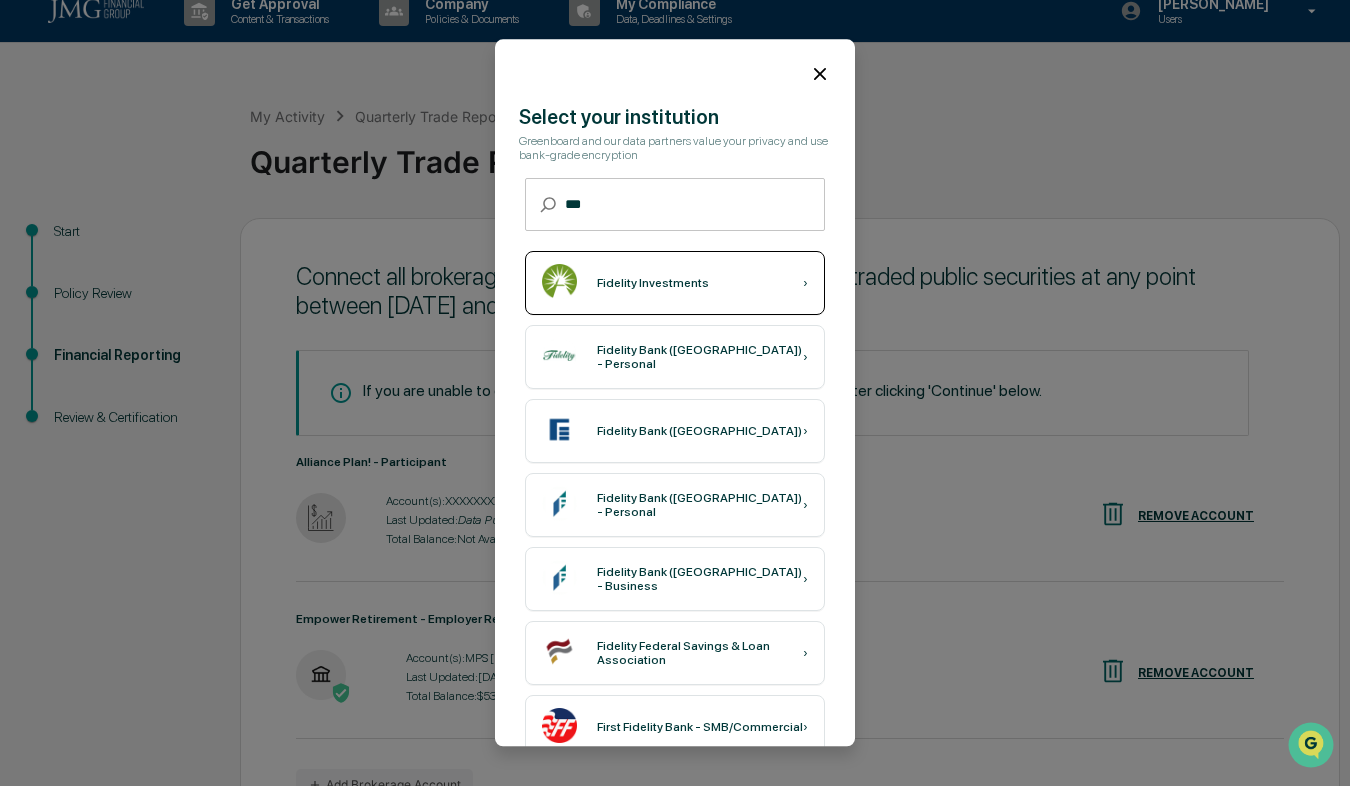 click on "Fidelity Investments ›" at bounding box center [675, 284] 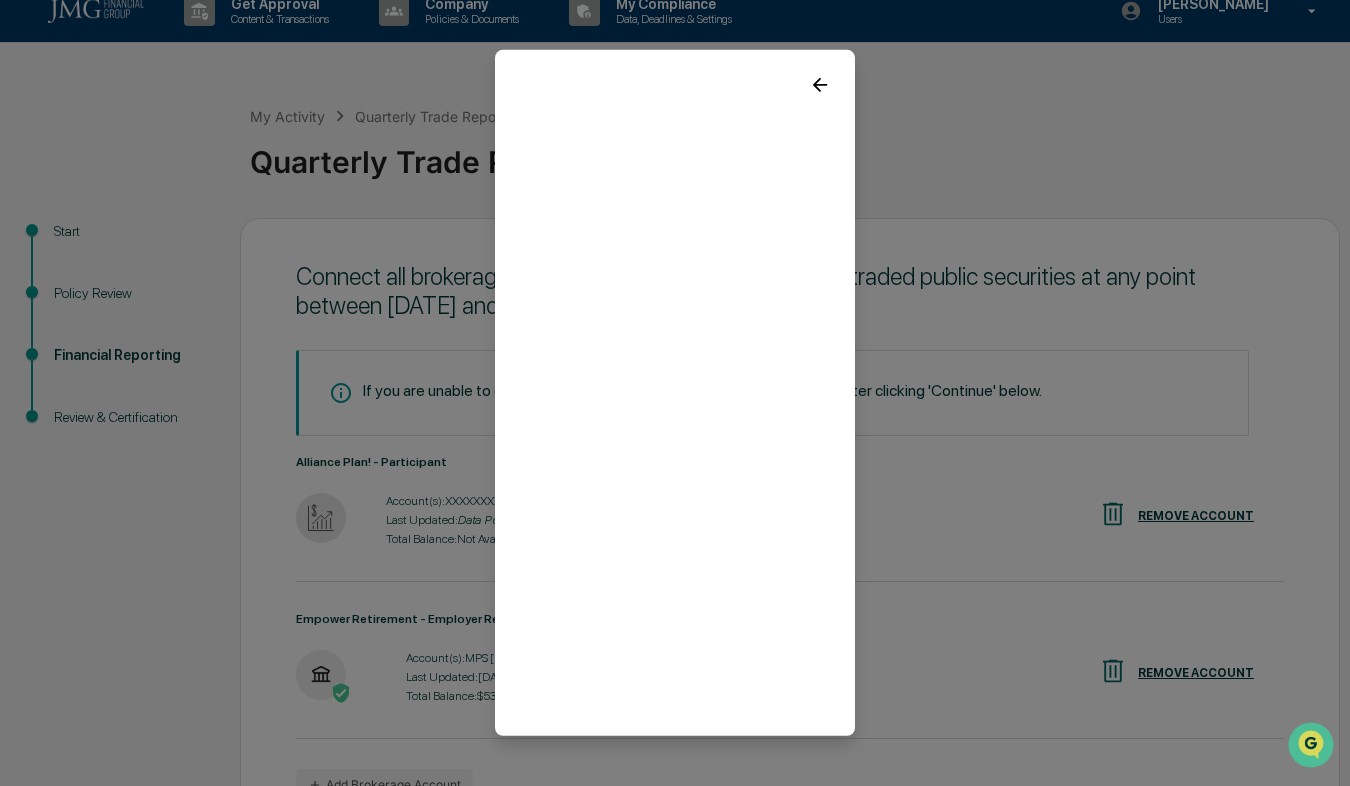 click 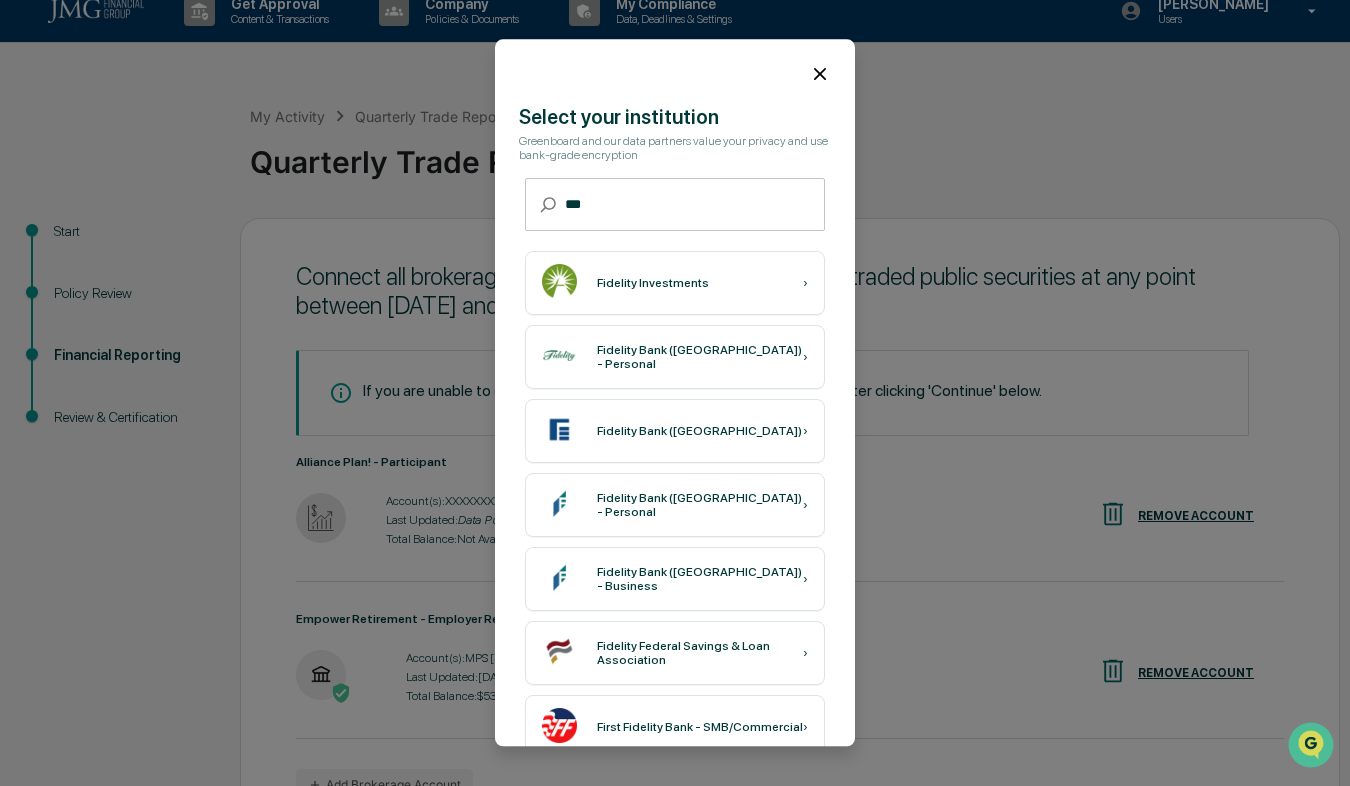 click 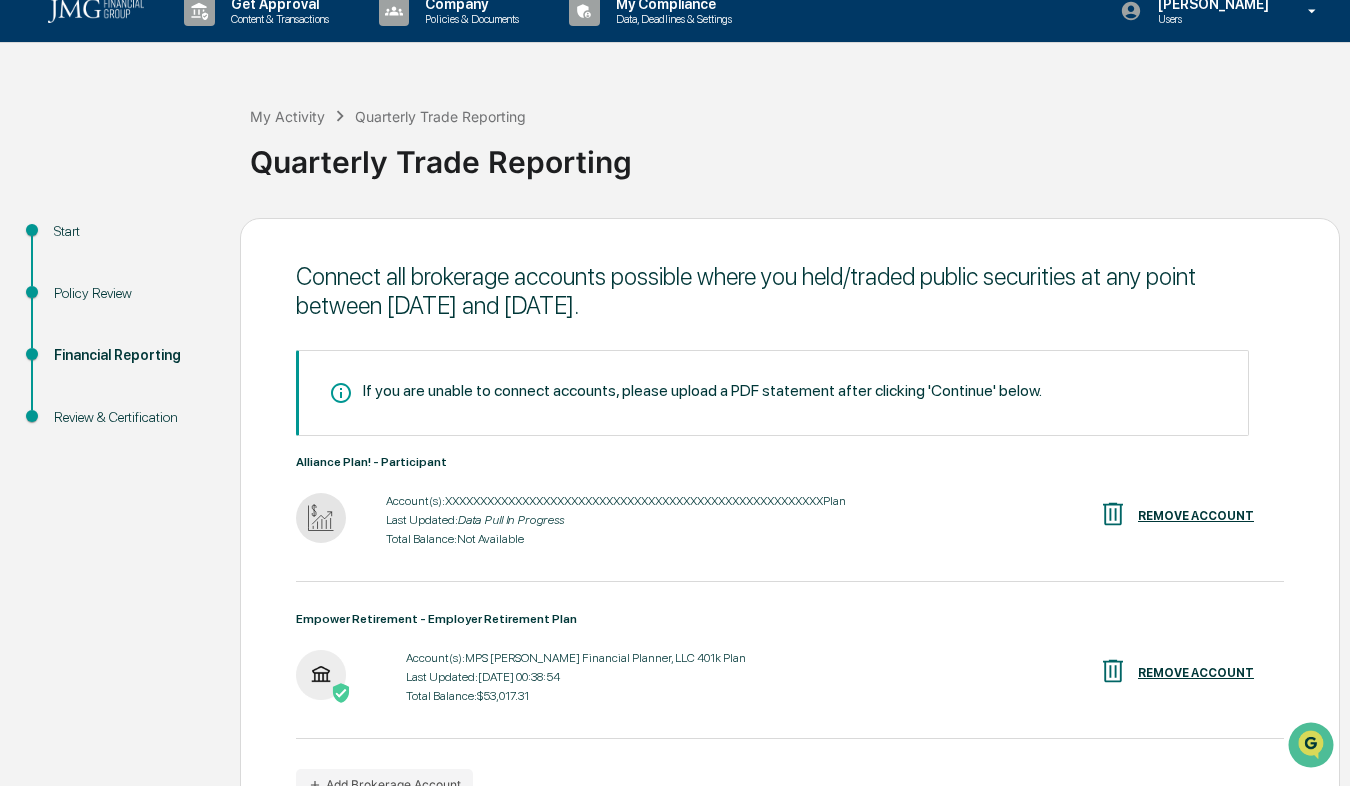 scroll, scrollTop: 39, scrollLeft: 0, axis: vertical 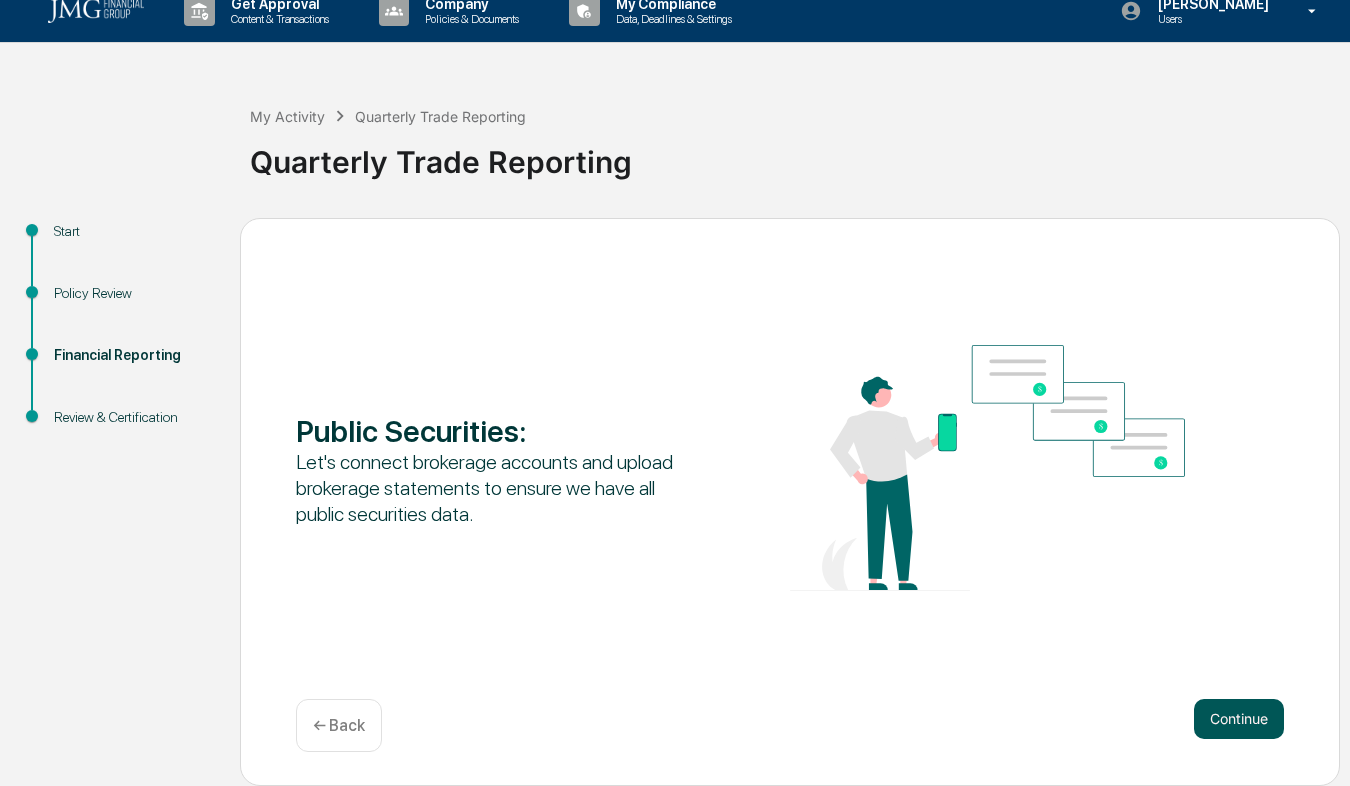 click on "Continue" at bounding box center [1239, 719] 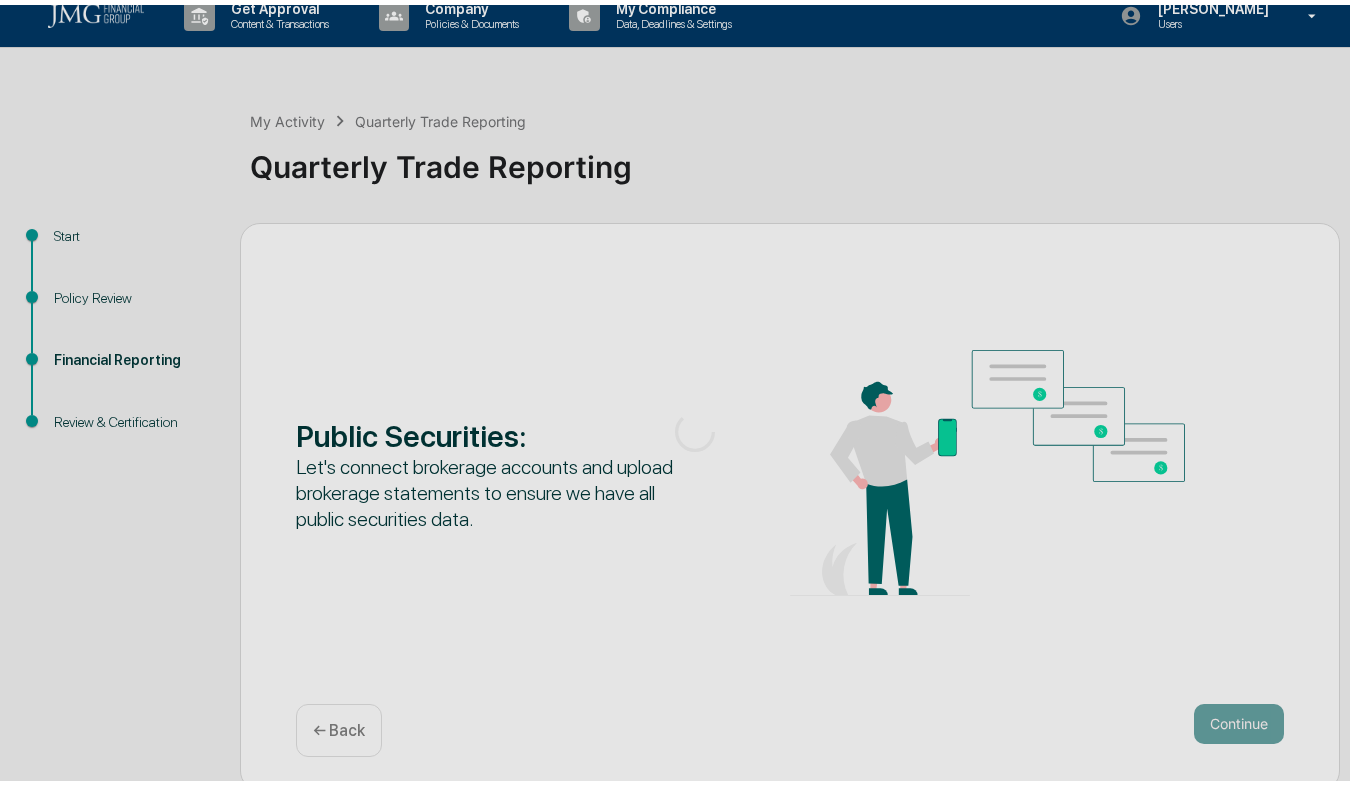 scroll, scrollTop: 0, scrollLeft: 0, axis: both 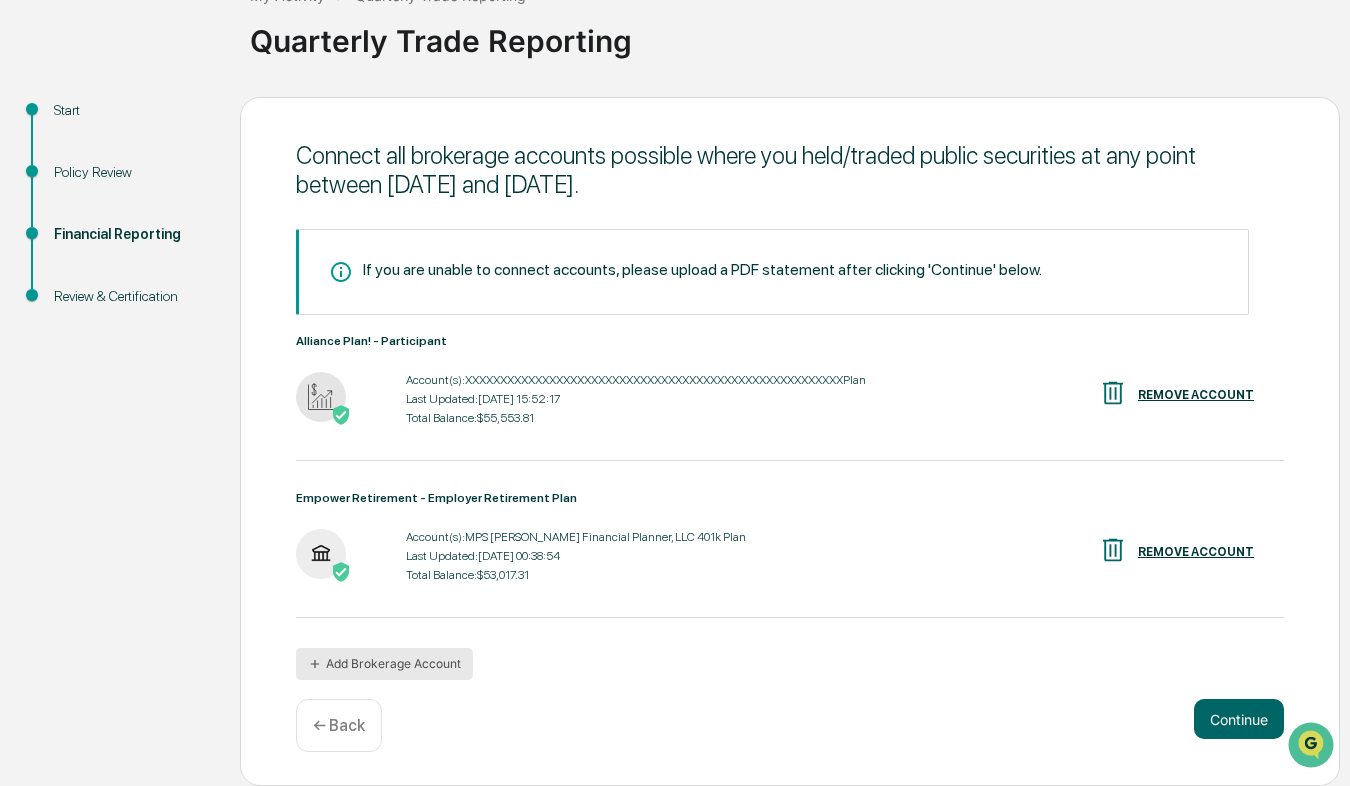 click on "Add Brokerage Account" at bounding box center (384, 664) 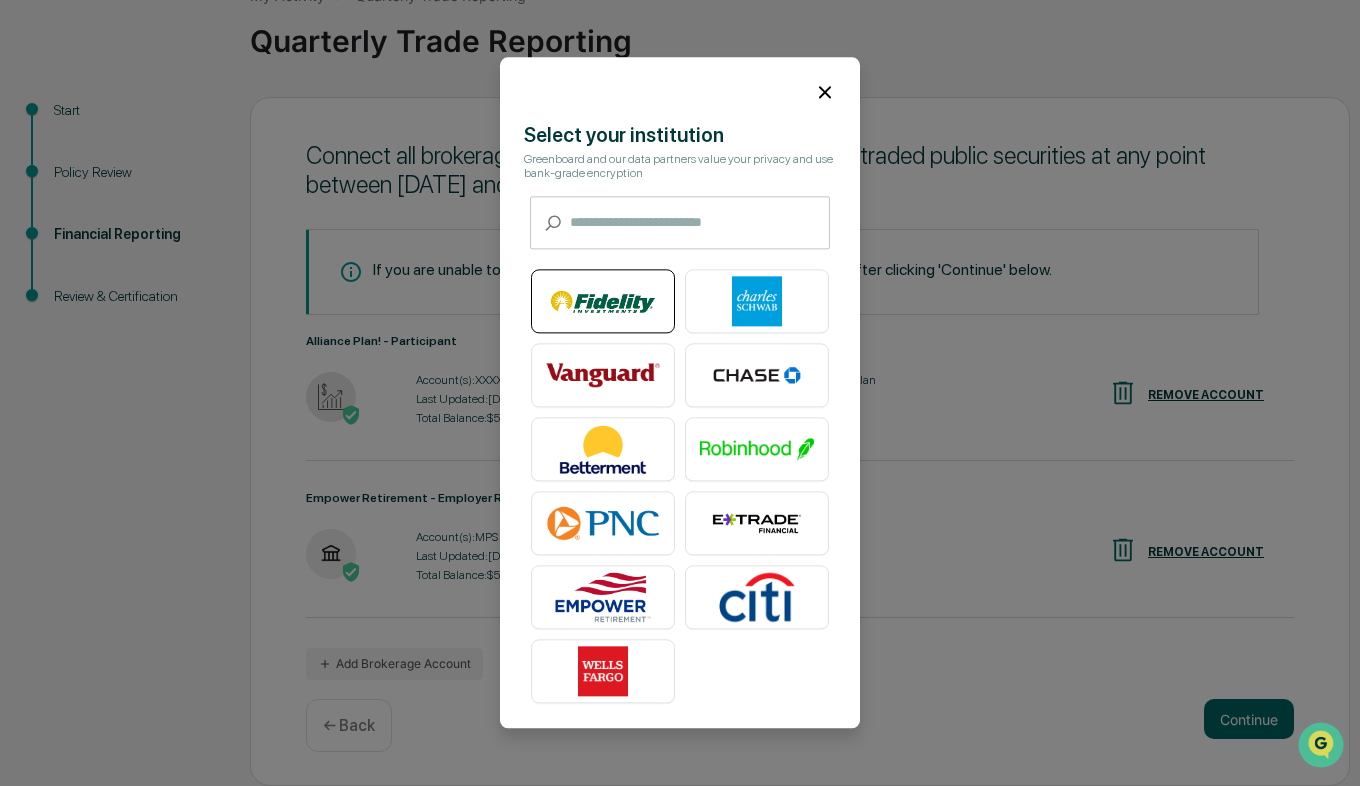 click at bounding box center [603, 302] 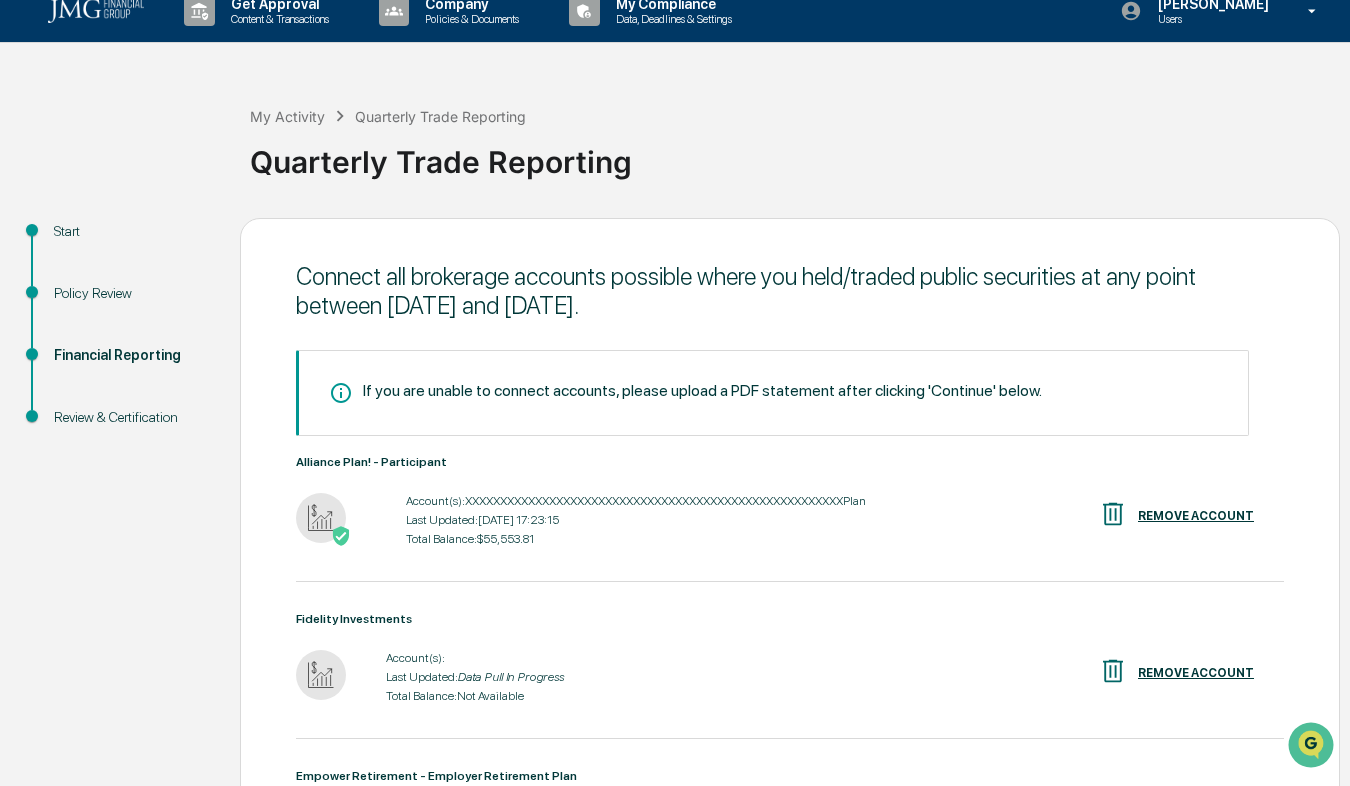 scroll, scrollTop: 146, scrollLeft: 0, axis: vertical 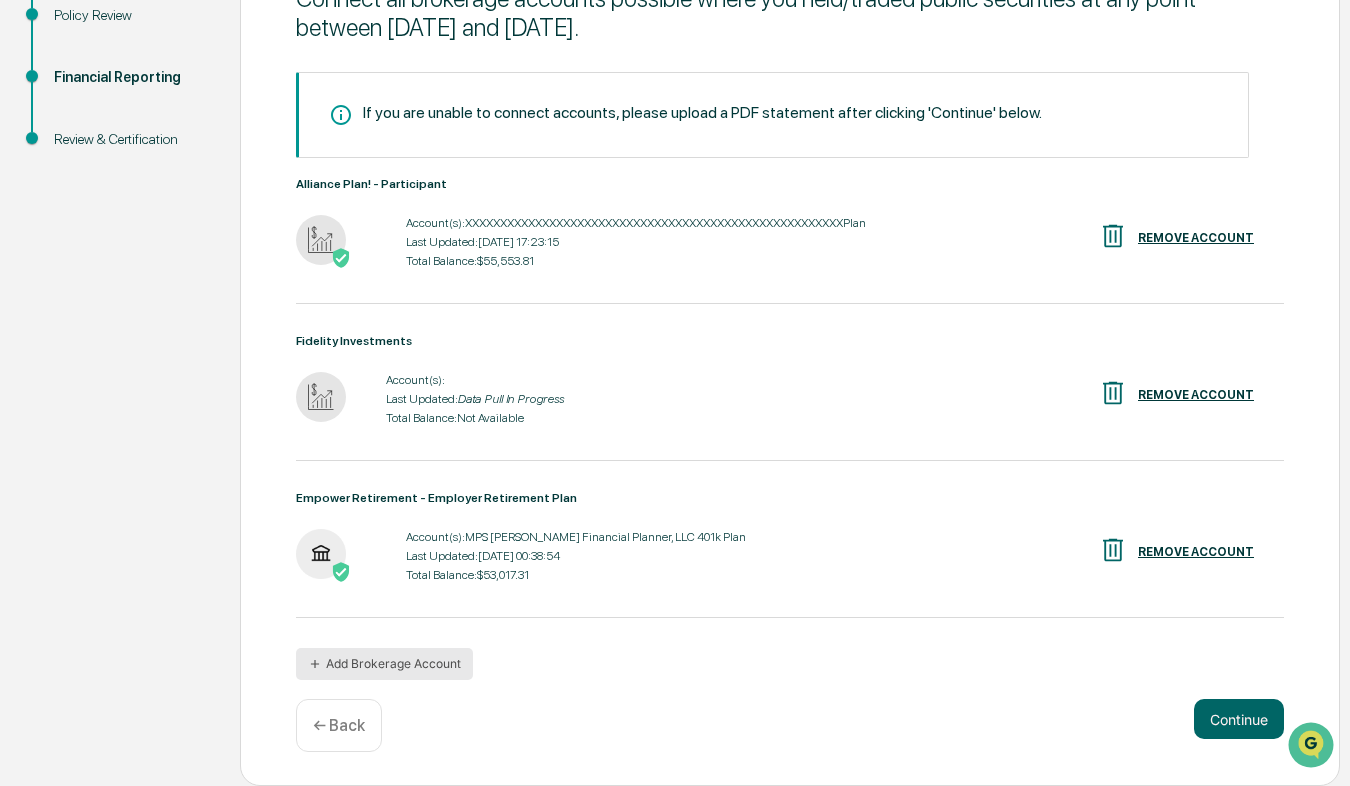 click on "Add Brokerage Account" at bounding box center [384, 664] 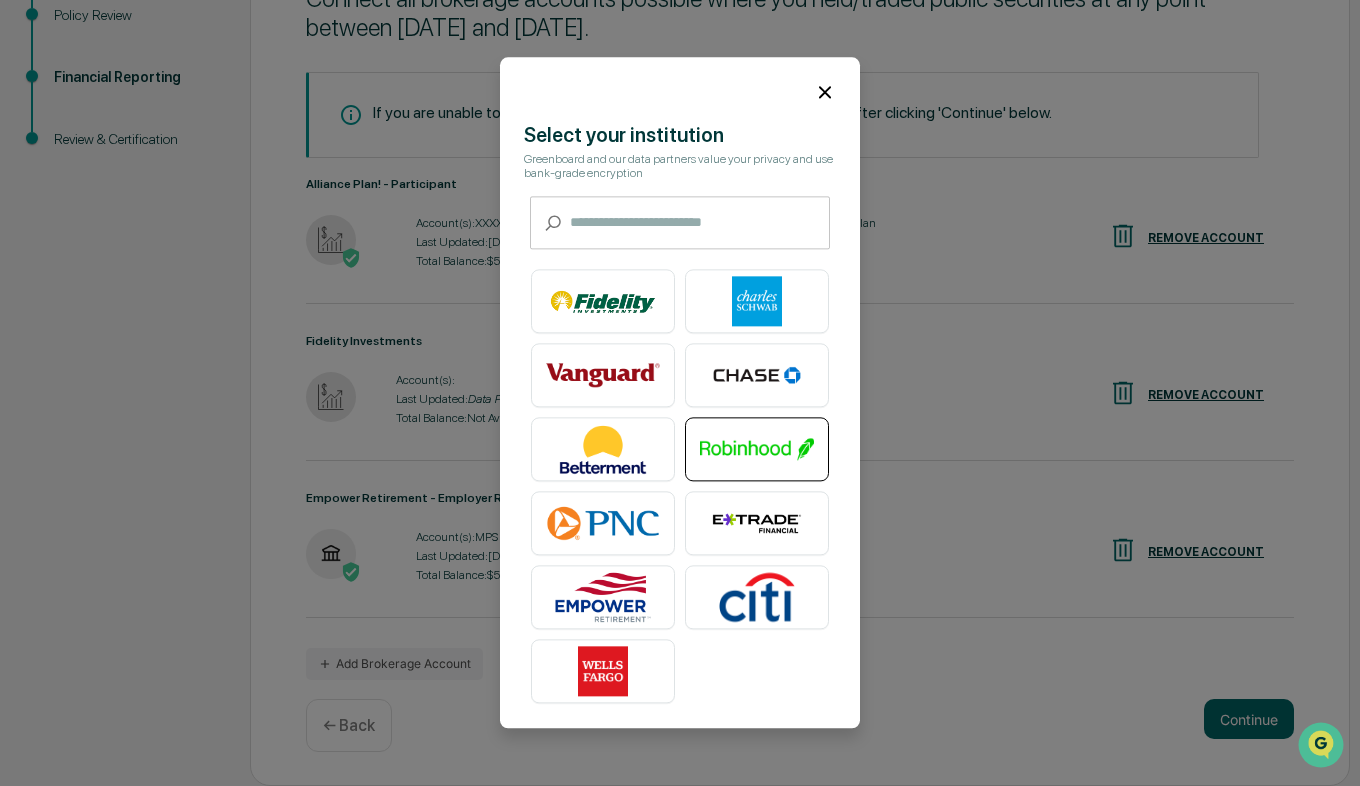 click at bounding box center (757, 450) 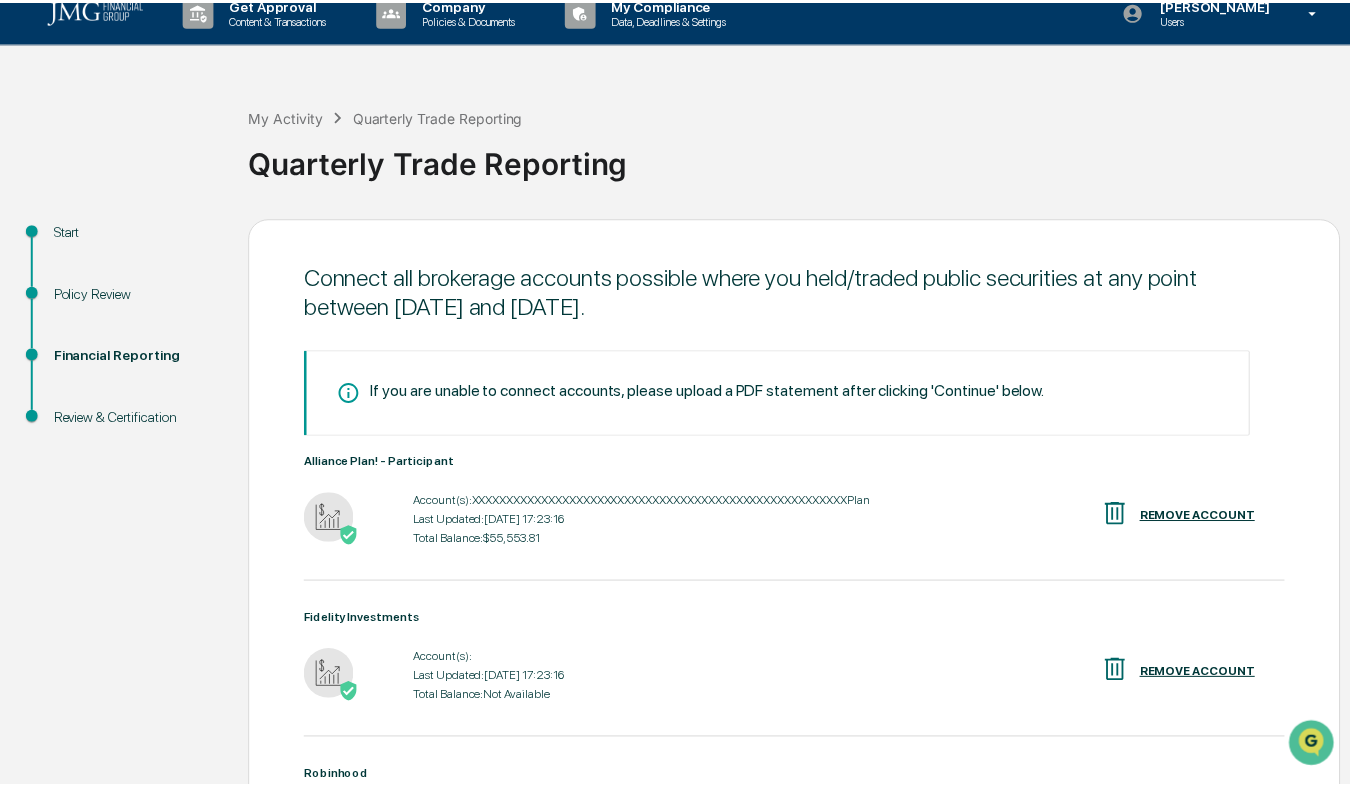 scroll, scrollTop: 305, scrollLeft: 0, axis: vertical 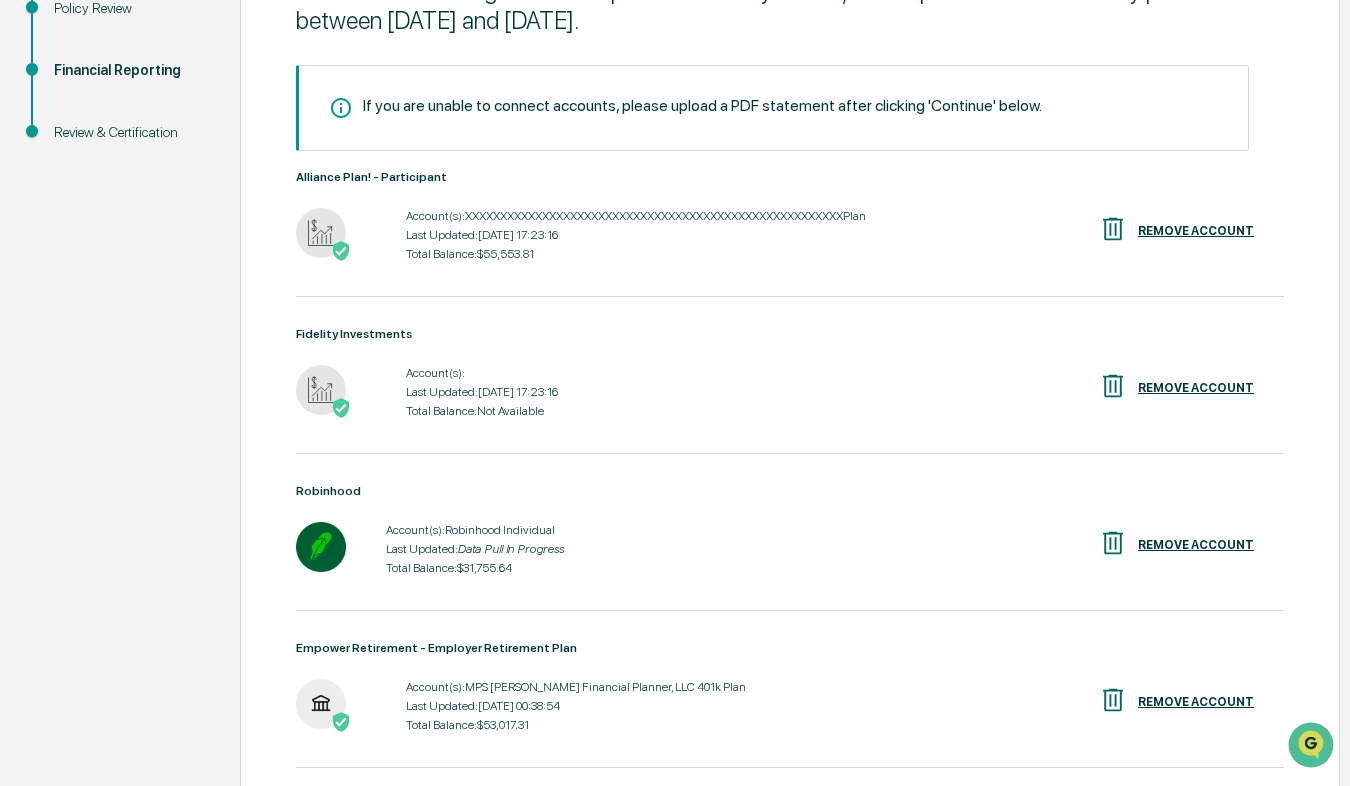 click on "Empower Retirement - Employer Retirement Plan Account(s):  MPS [PERSON_NAME] Financial Planner, LLC 401k Plan Last Updated:  [DATE] 00:38:54 Total Balance:  $53,017.31 REMOVE ACCOUNT" at bounding box center [790, 689] 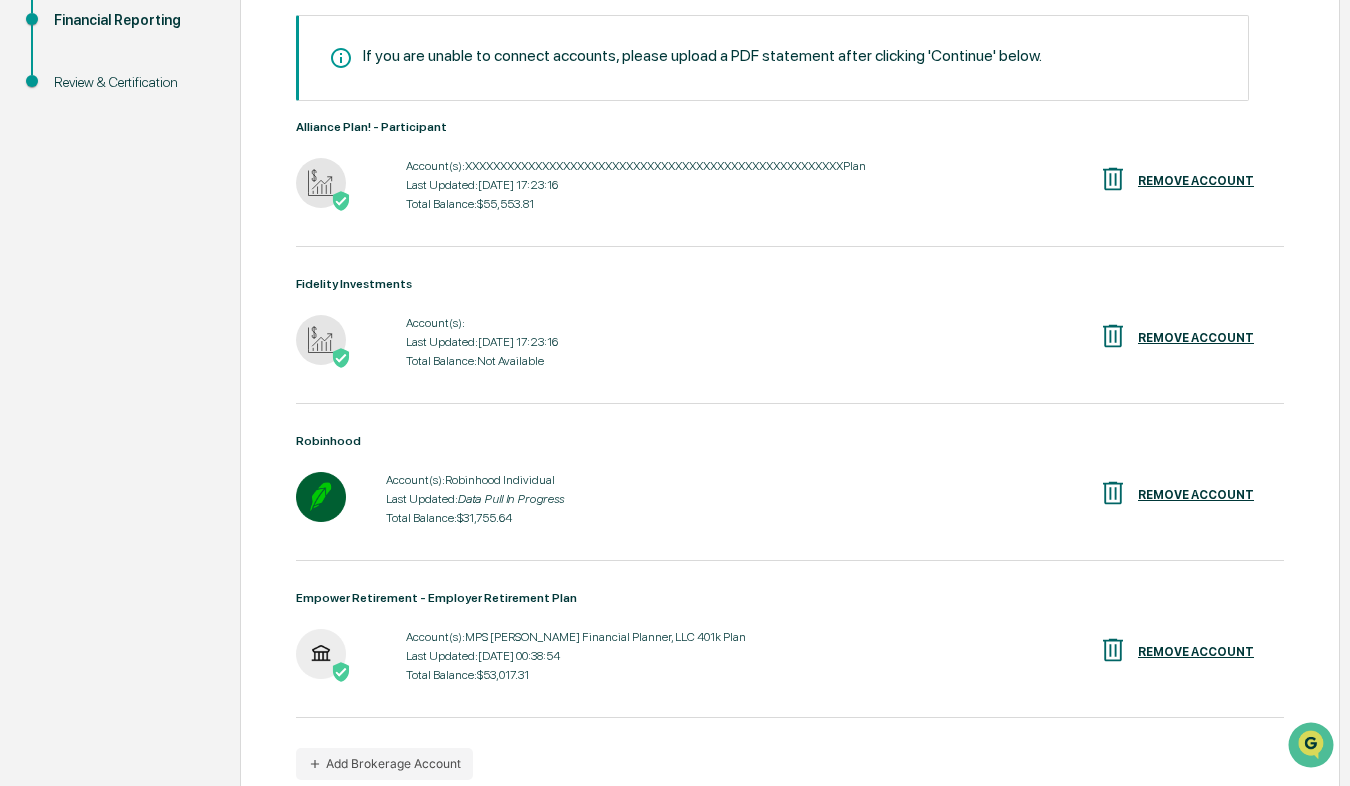 scroll, scrollTop: 464, scrollLeft: 0, axis: vertical 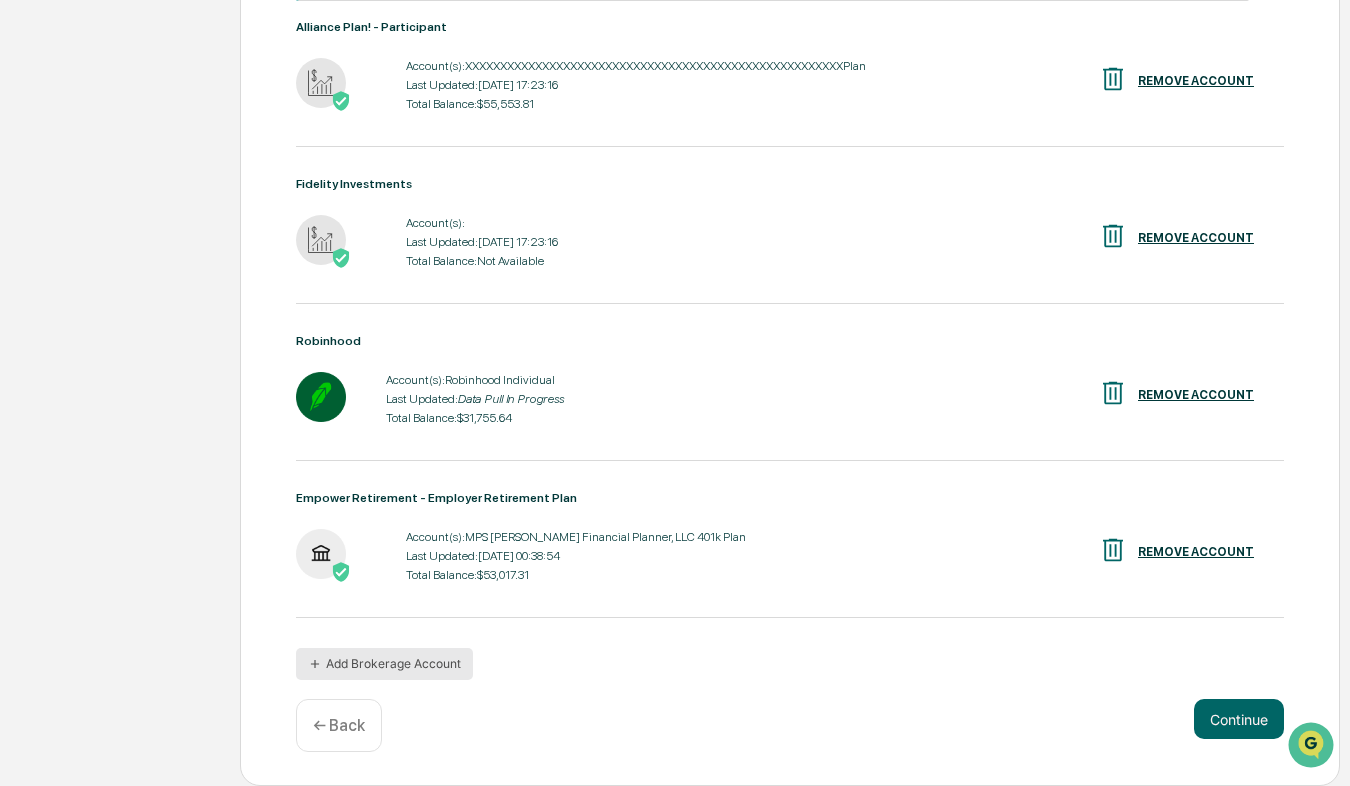 click on "Add Brokerage Account" at bounding box center (384, 664) 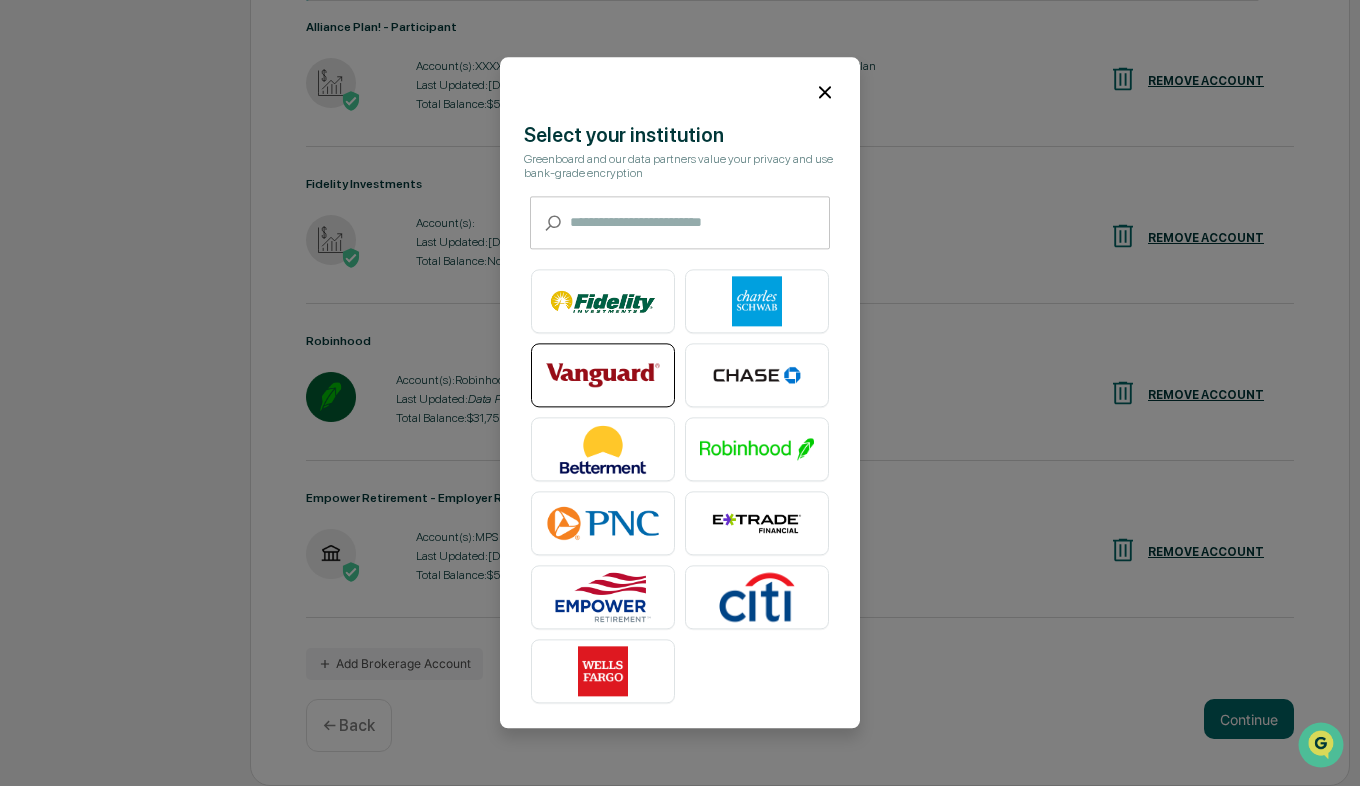click at bounding box center [603, 376] 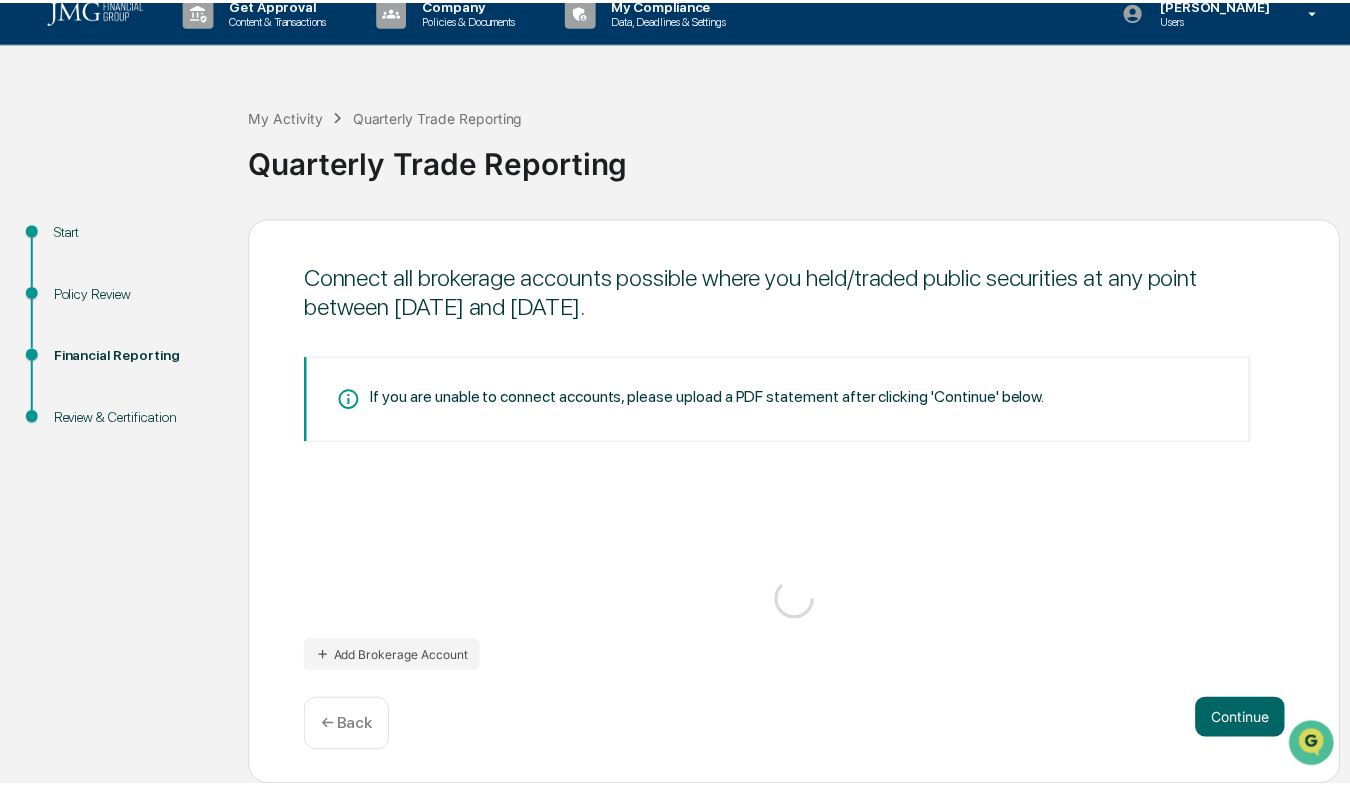 scroll, scrollTop: 464, scrollLeft: 0, axis: vertical 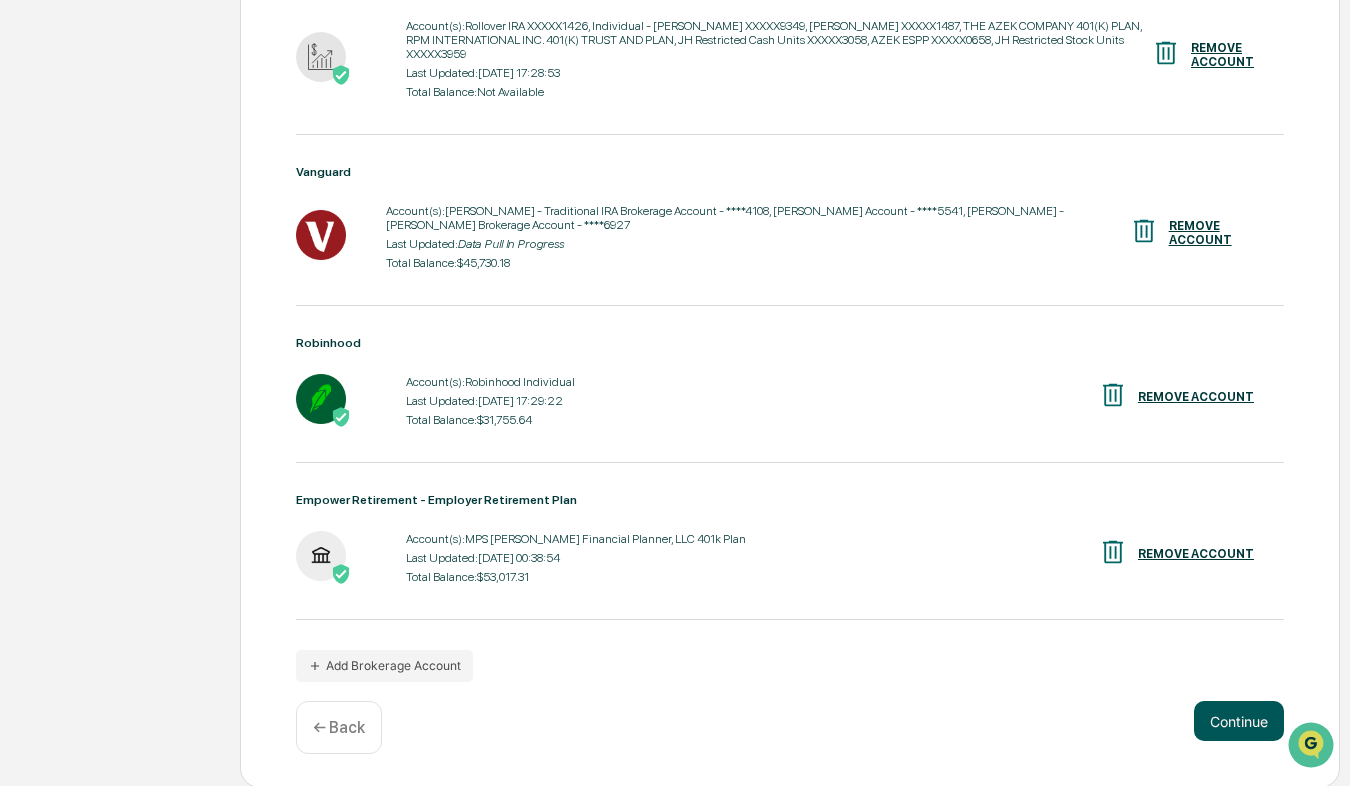 click on "Continue" at bounding box center [1239, 721] 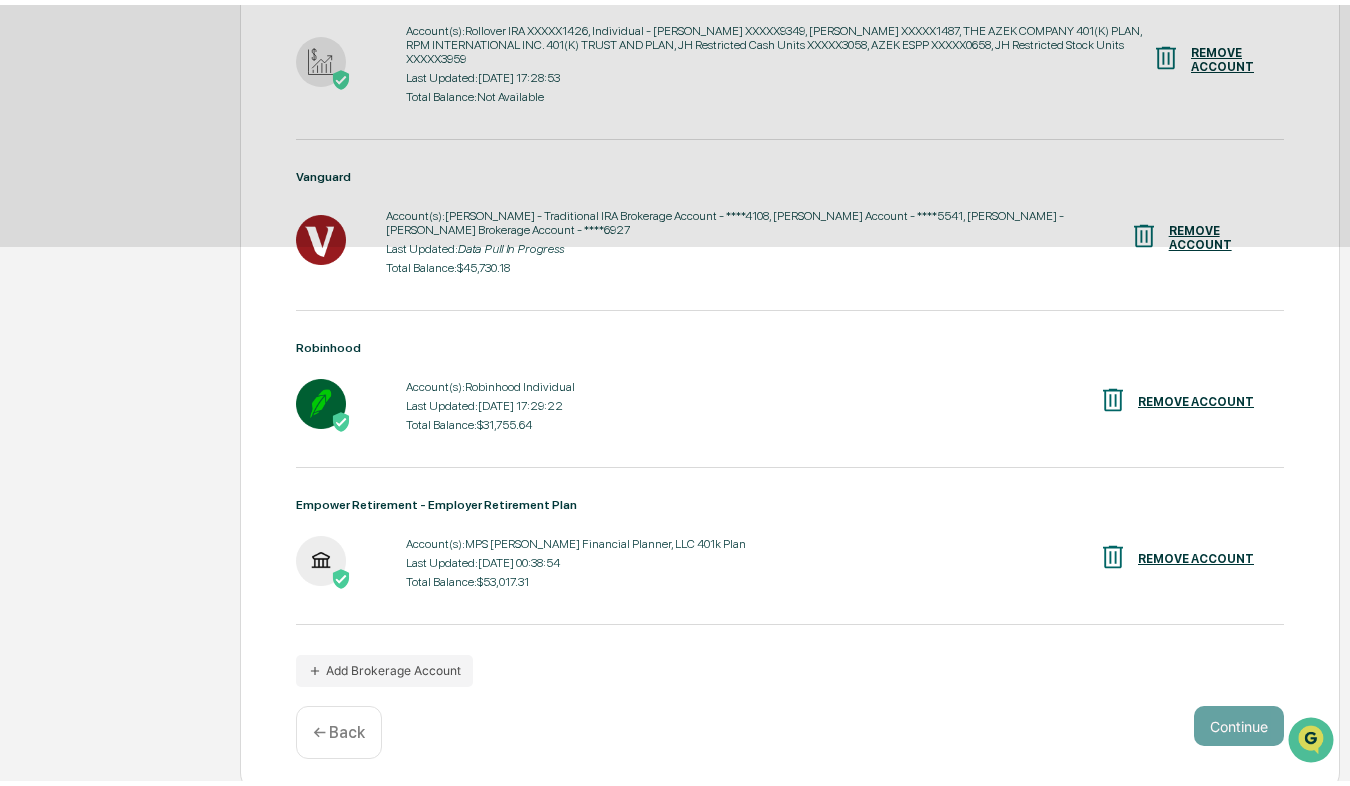 scroll, scrollTop: 20, scrollLeft: 0, axis: vertical 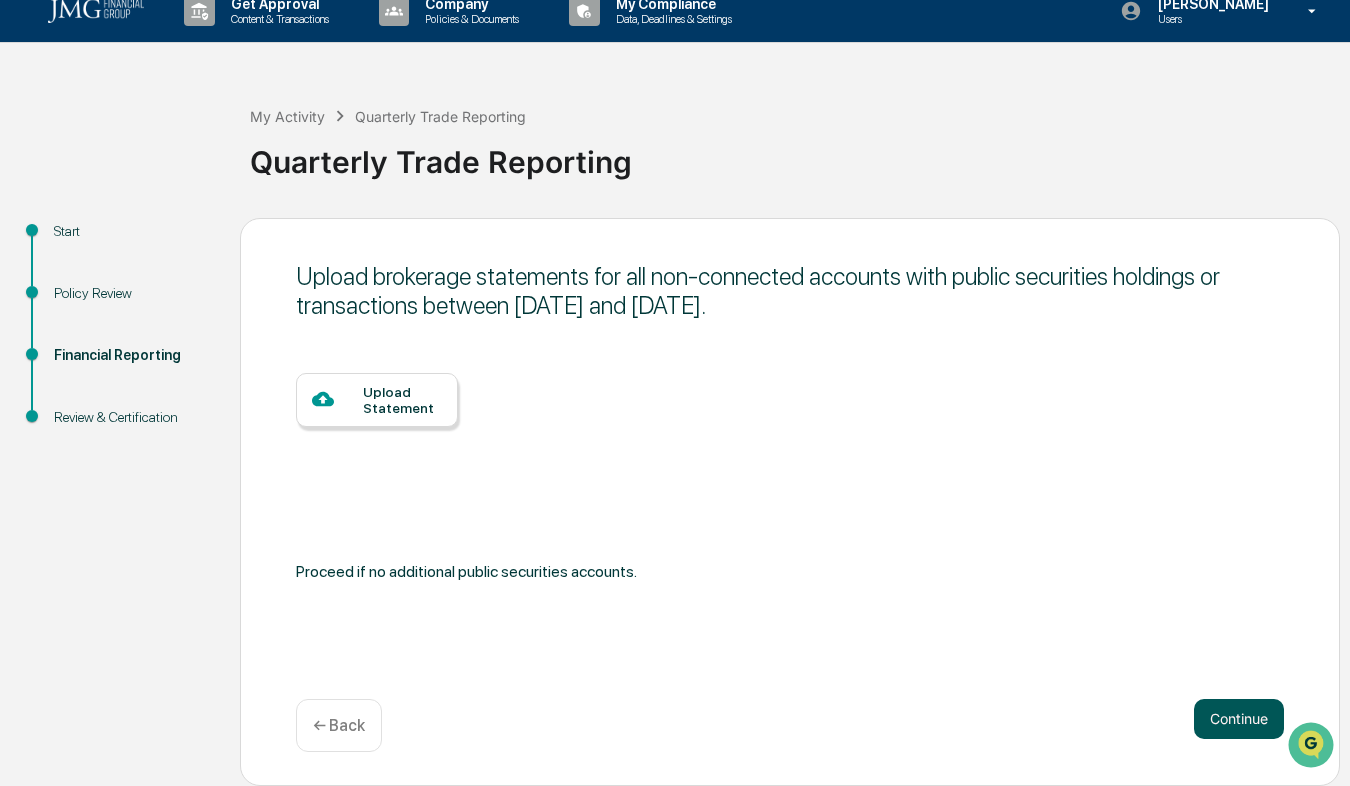 click on "Continue" at bounding box center [1239, 719] 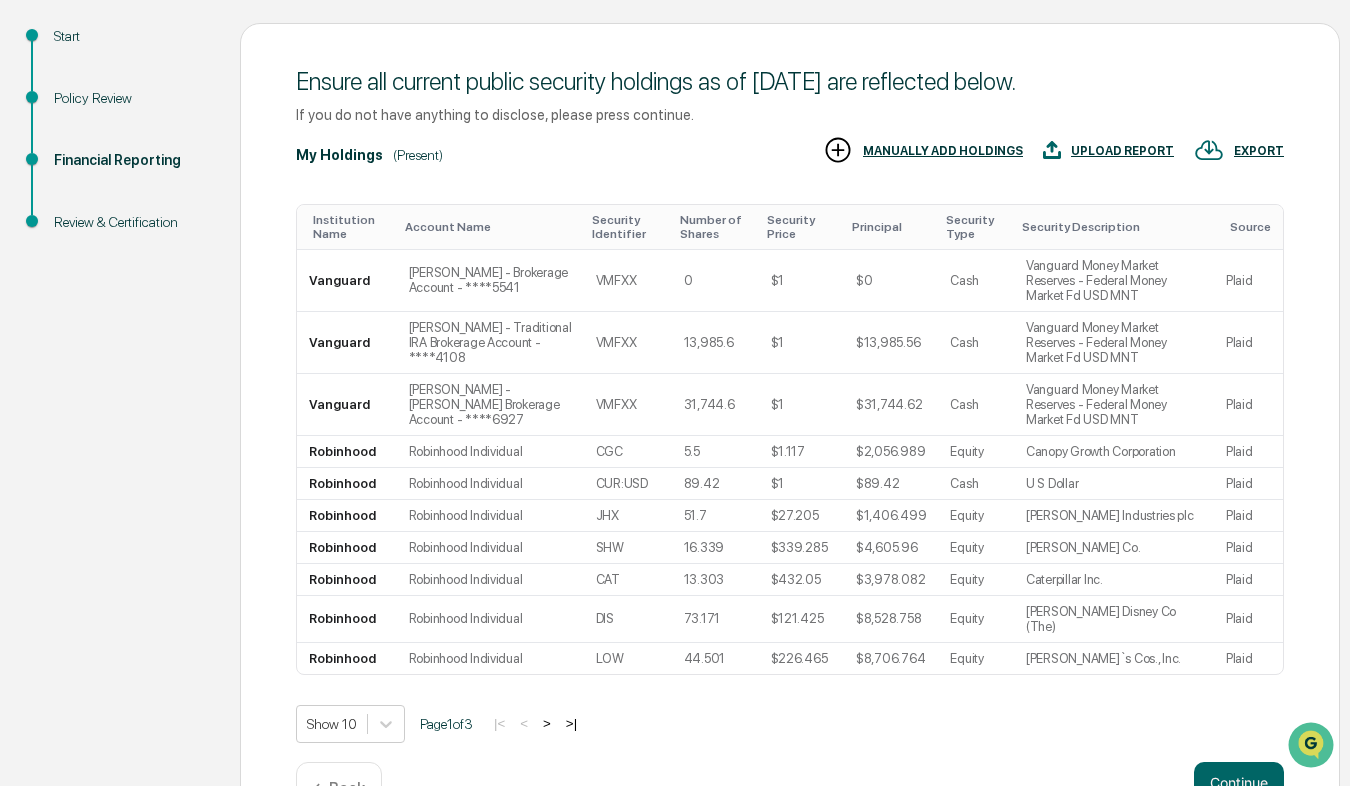 scroll, scrollTop: 226, scrollLeft: 0, axis: vertical 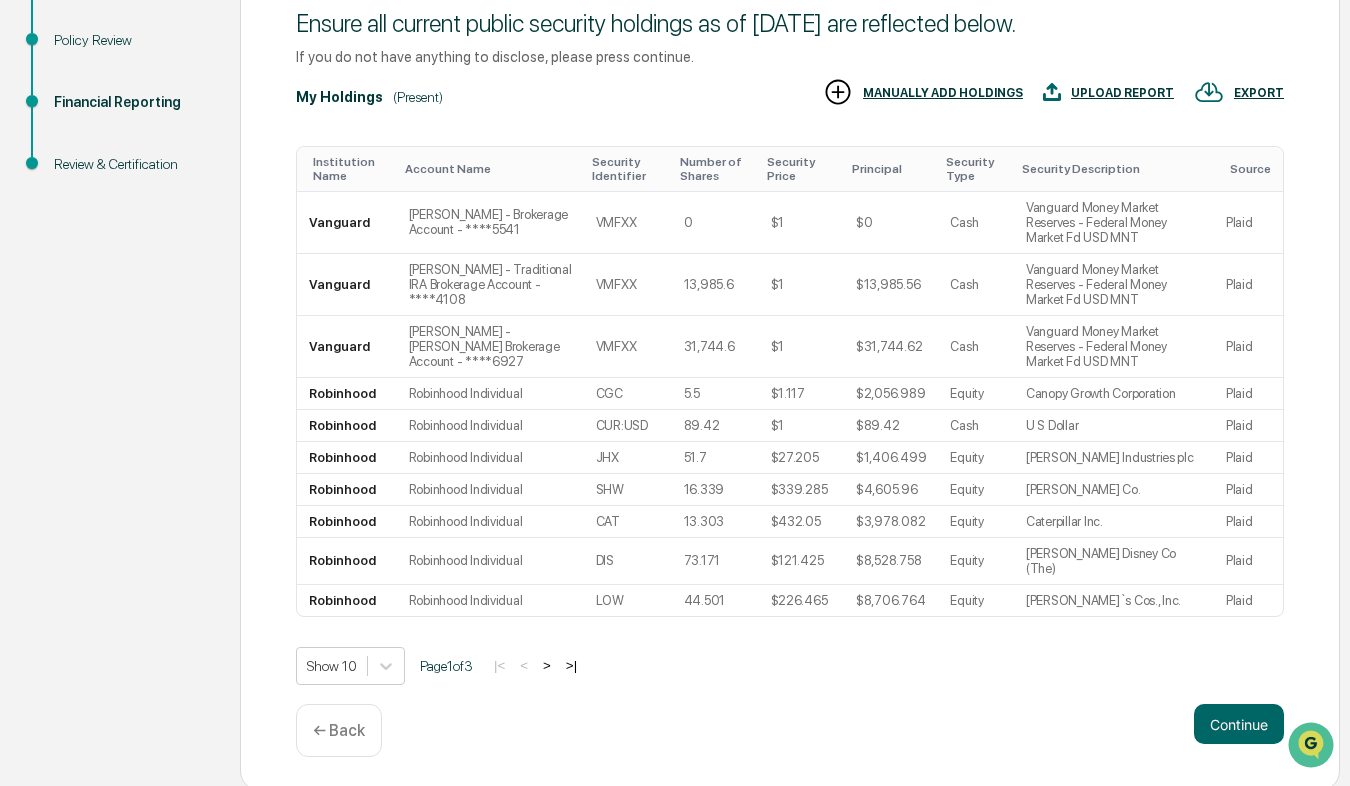 click on ">" at bounding box center (547, 665) 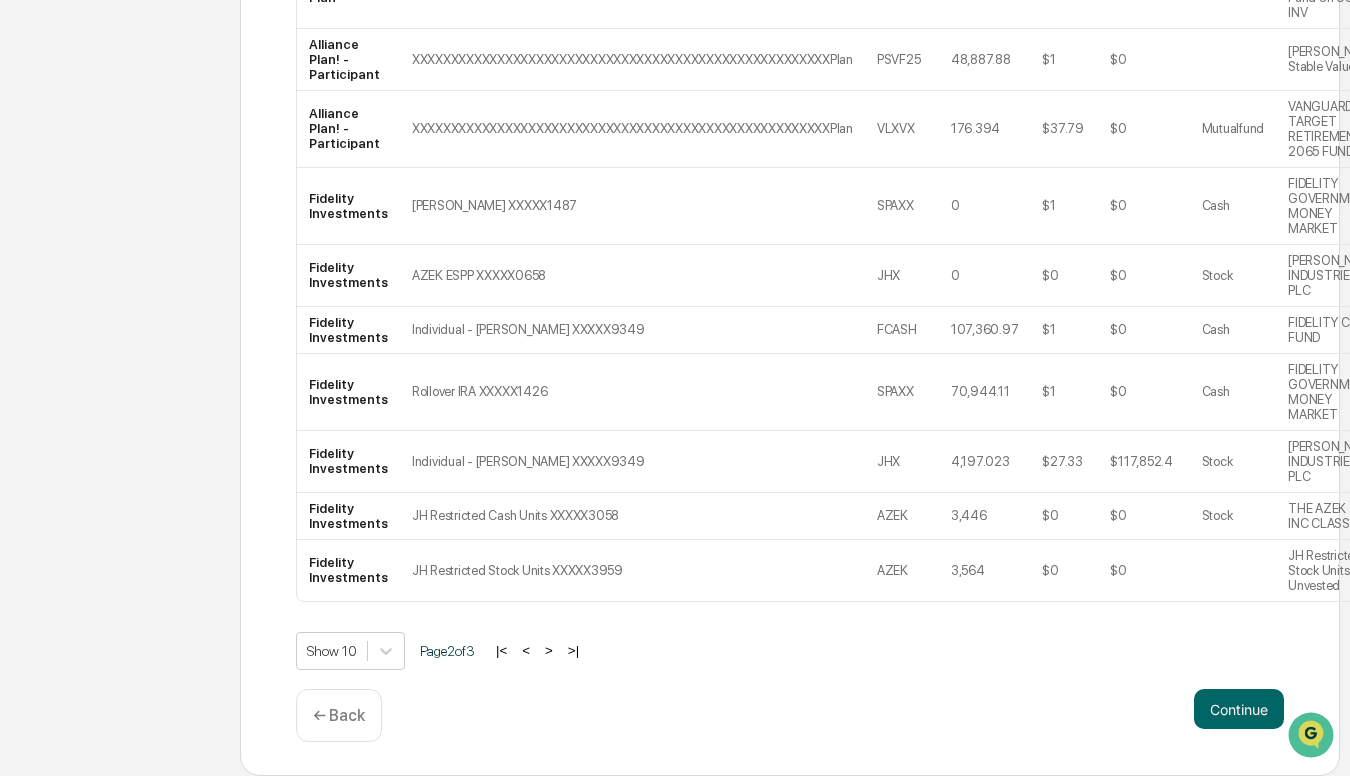 scroll, scrollTop: 609, scrollLeft: 0, axis: vertical 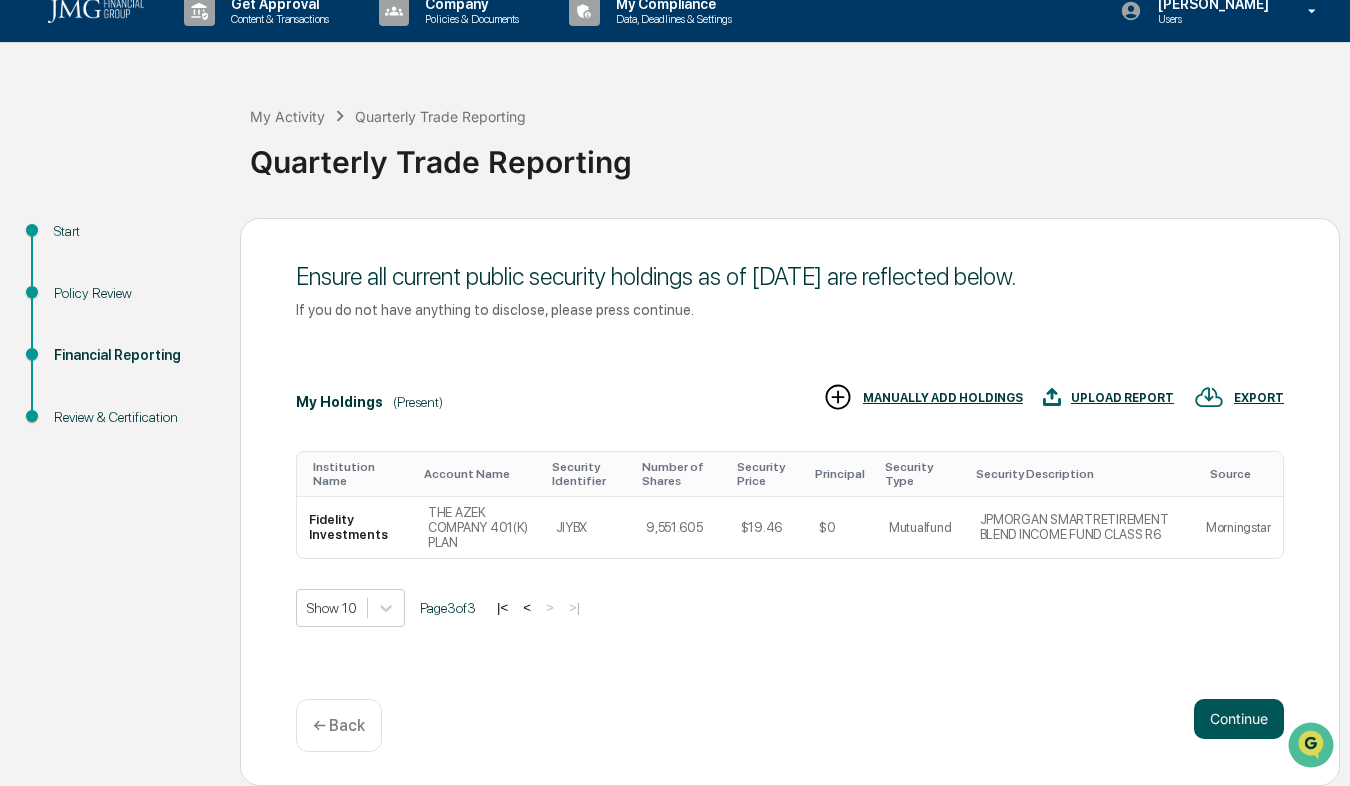 click on "Continue" at bounding box center (1239, 719) 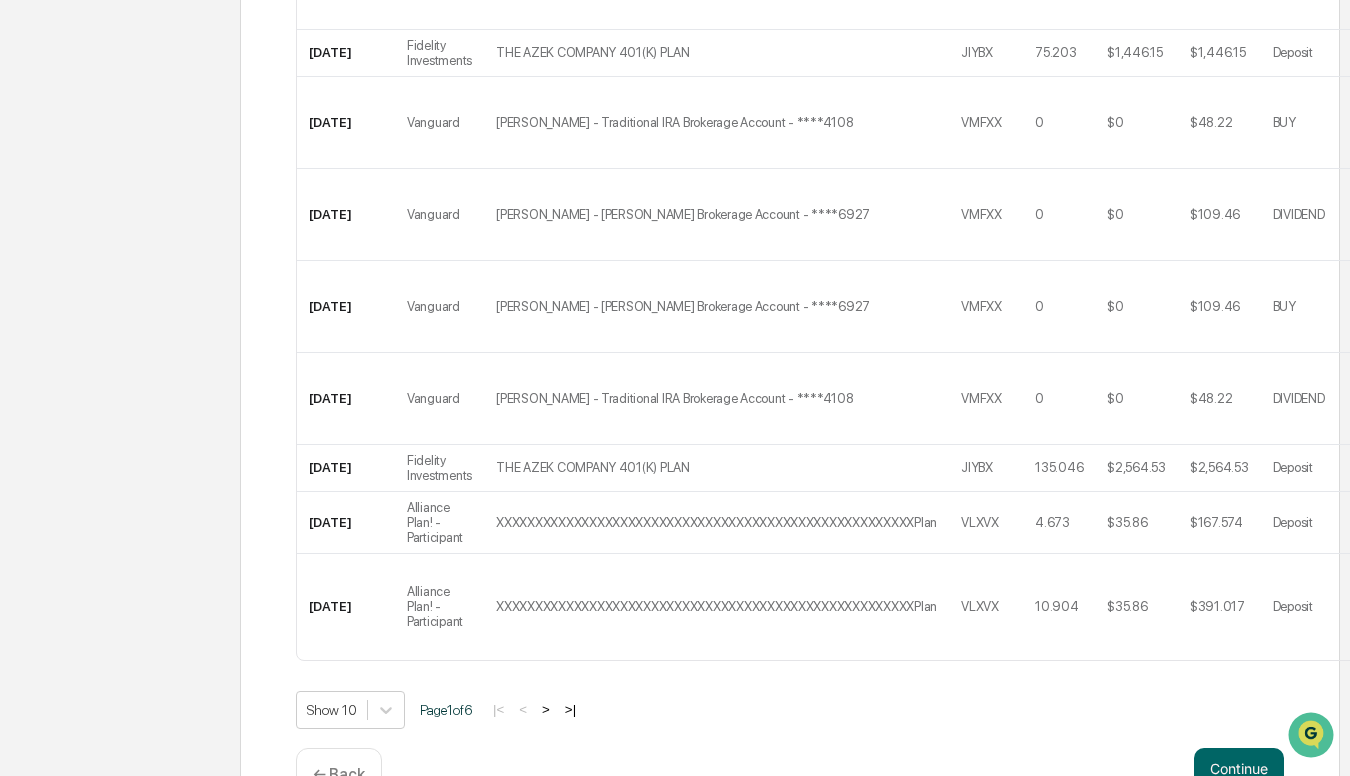 scroll, scrollTop: 704, scrollLeft: 0, axis: vertical 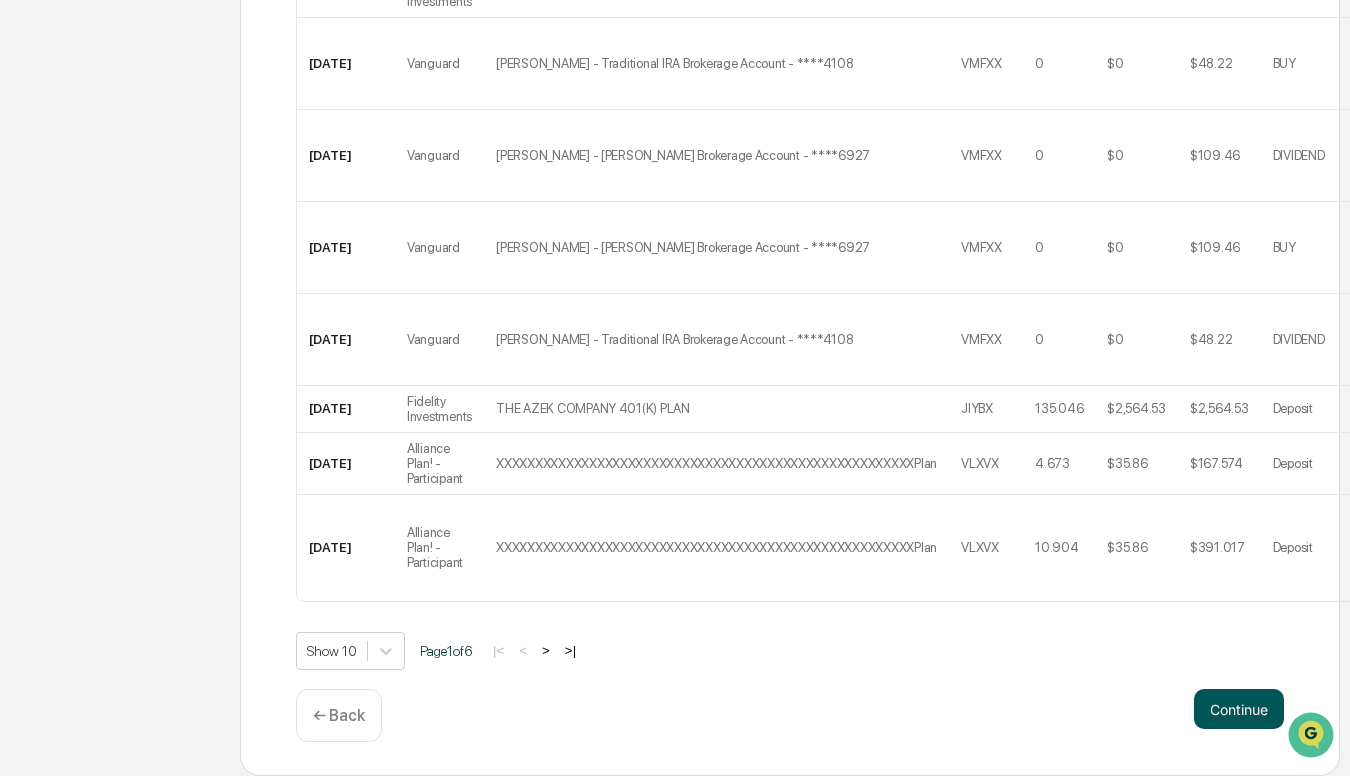 click on "Continue" at bounding box center (1239, 709) 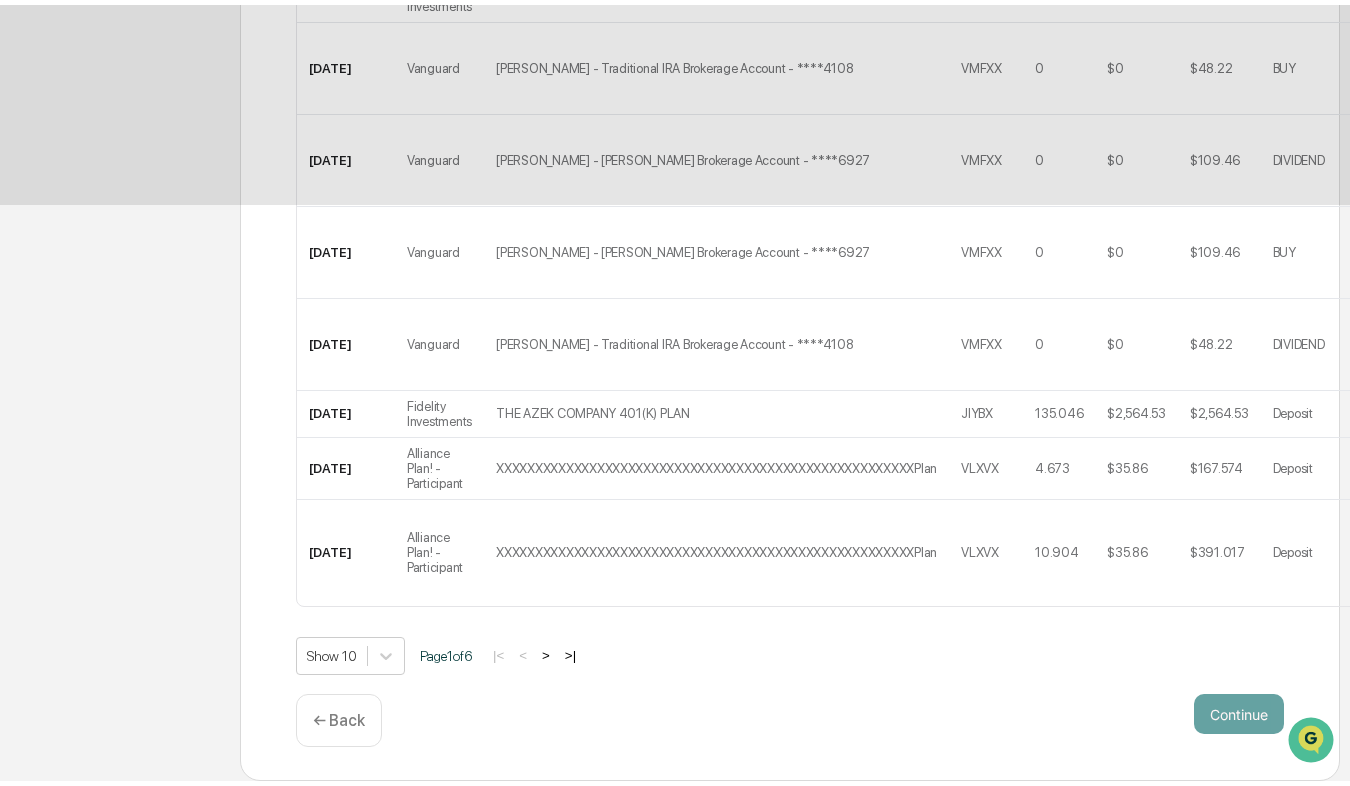 scroll, scrollTop: 20, scrollLeft: 0, axis: vertical 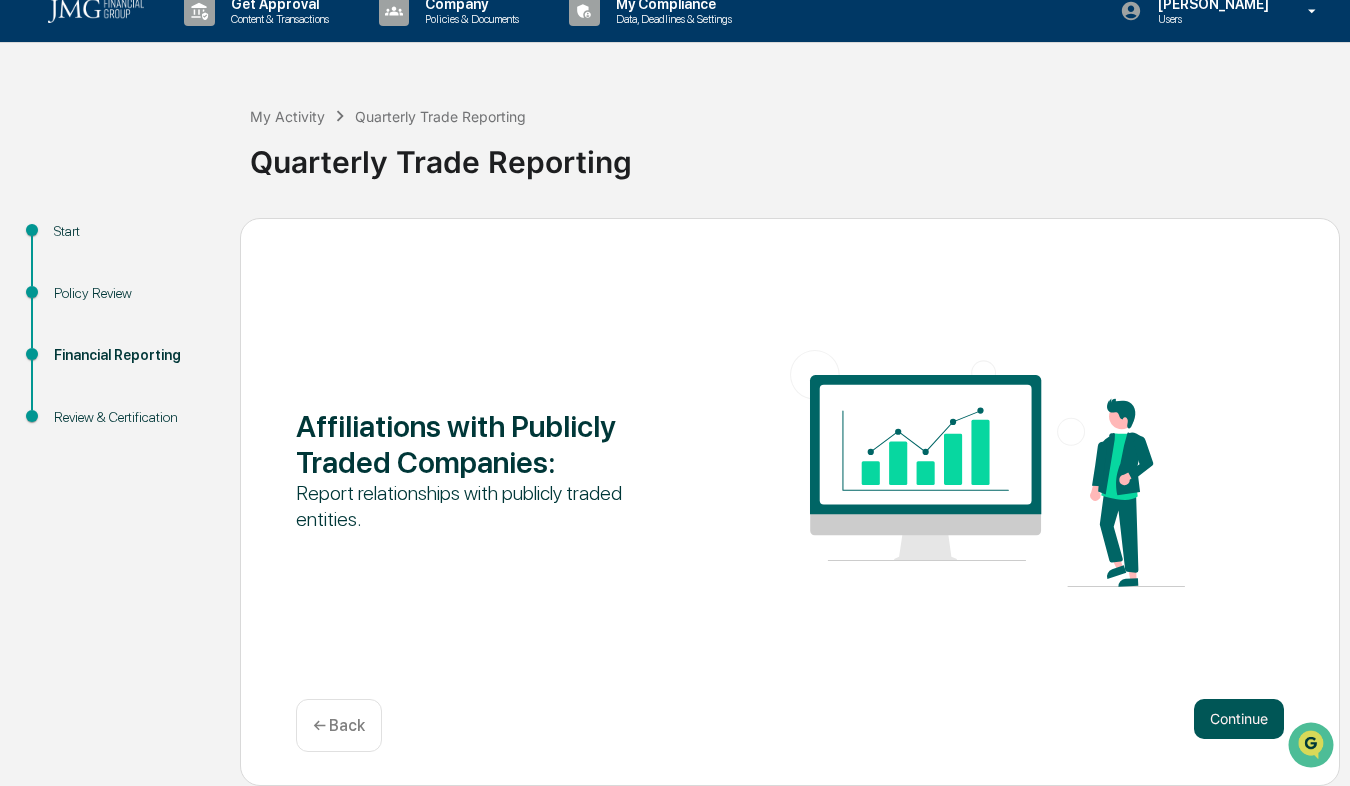 click on "Continue" at bounding box center (1239, 719) 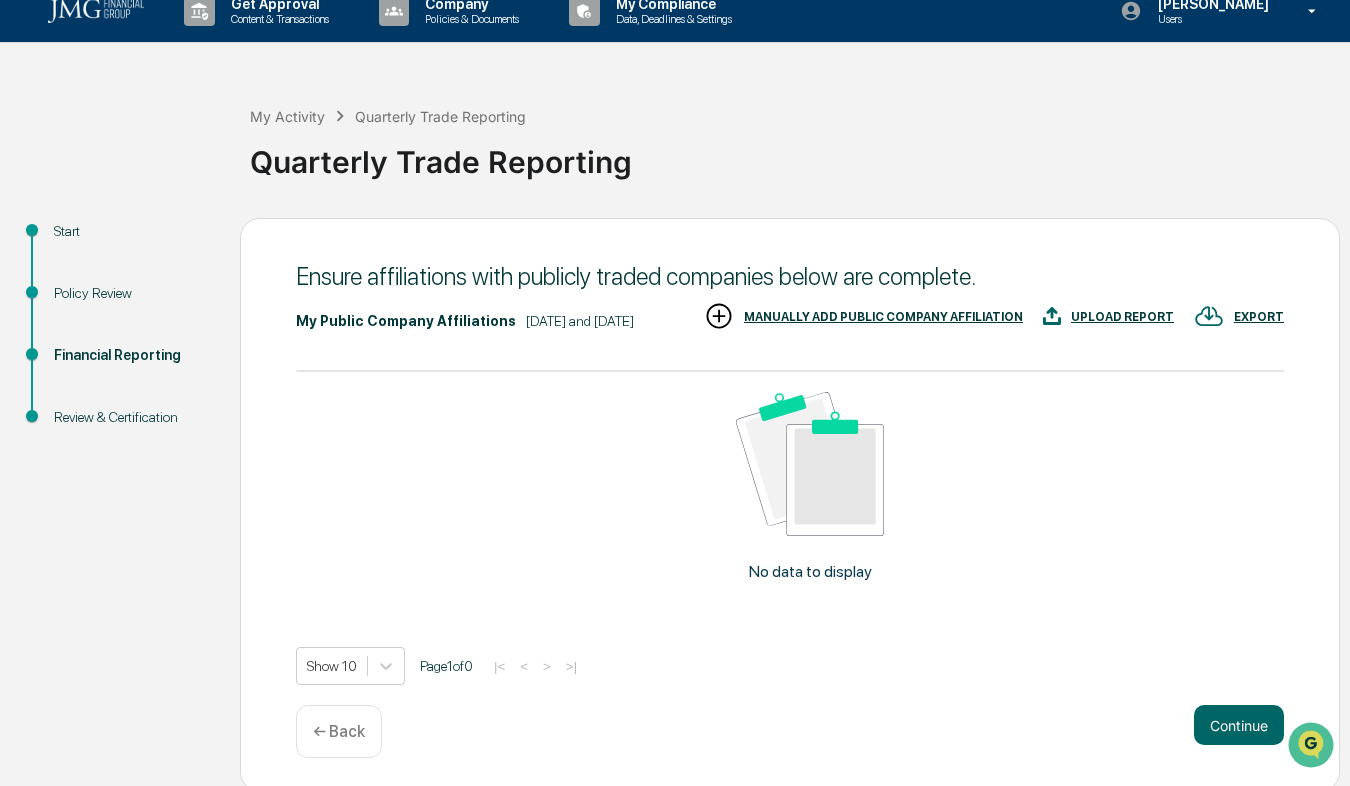 click on "MANUALLY ADD PUBLIC COMPANY AFFILIATION" at bounding box center (883, 317) 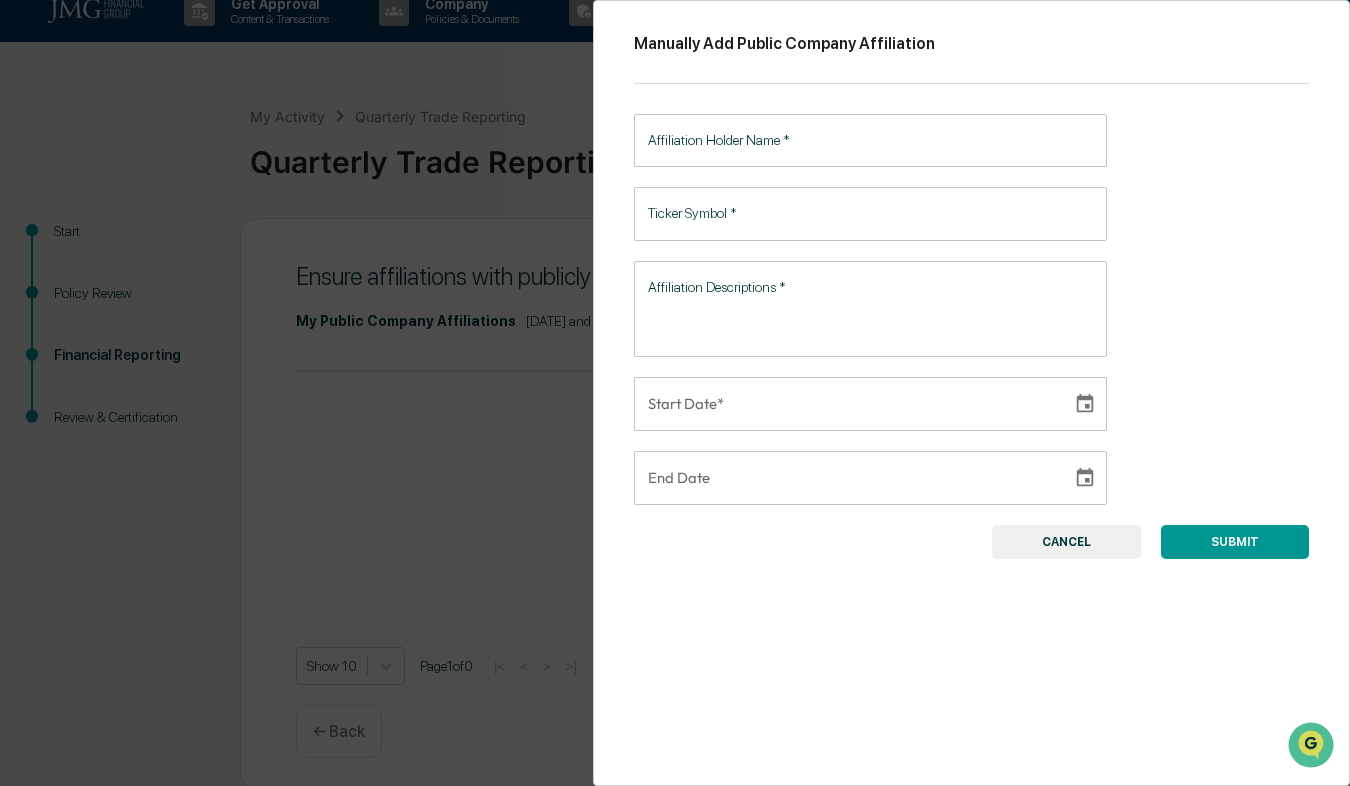 click on "Affiliation Holder Name   *" at bounding box center (870, 140) 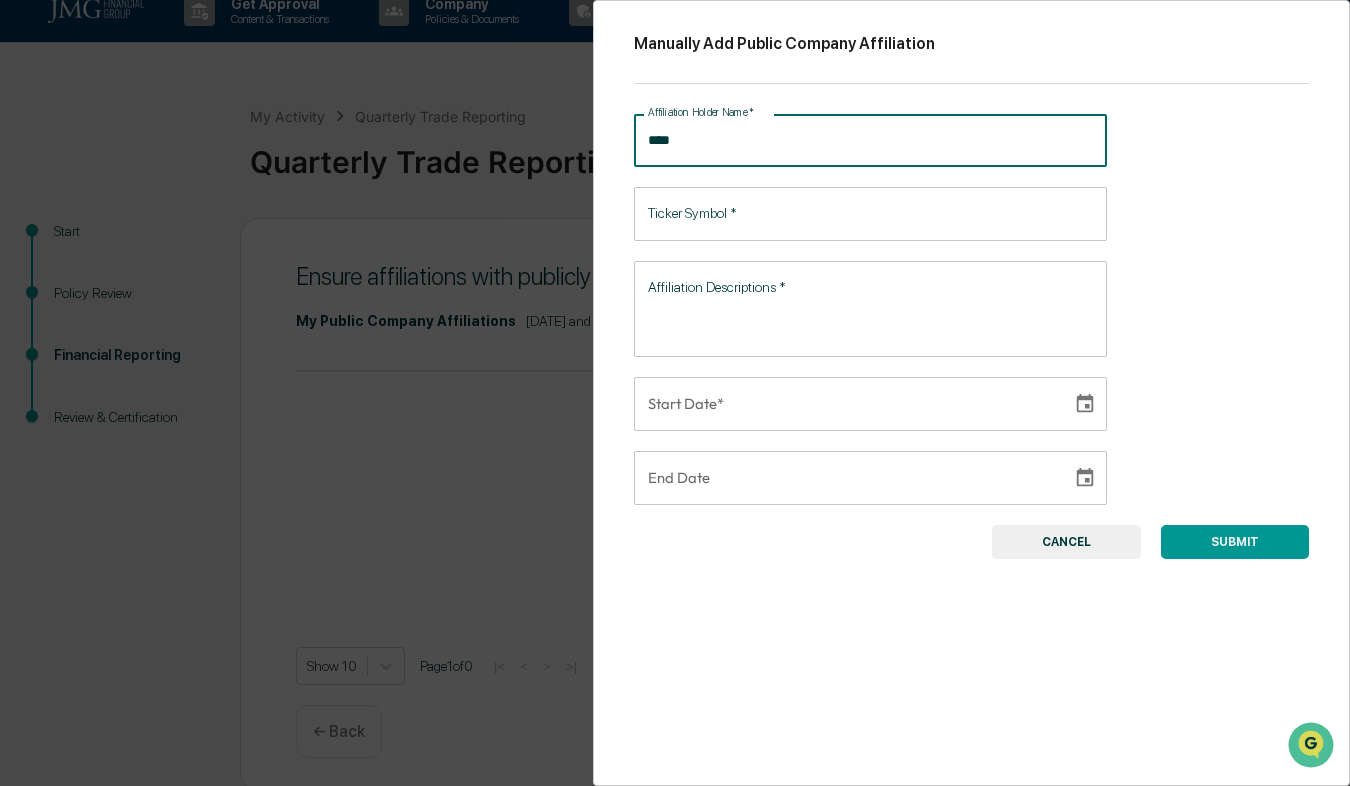drag, startPoint x: 821, startPoint y: 146, endPoint x: 575, endPoint y: 174, distance: 247.58836 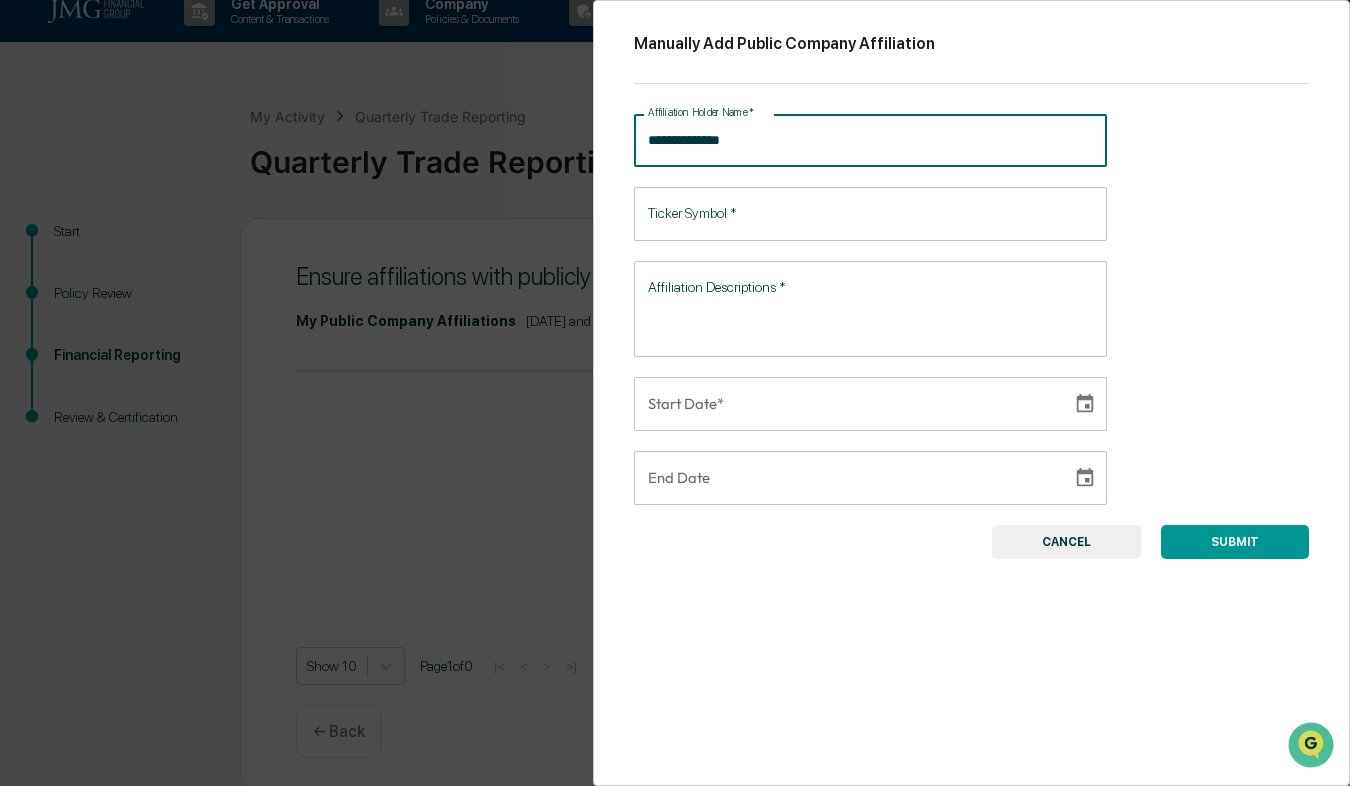 type on "**********" 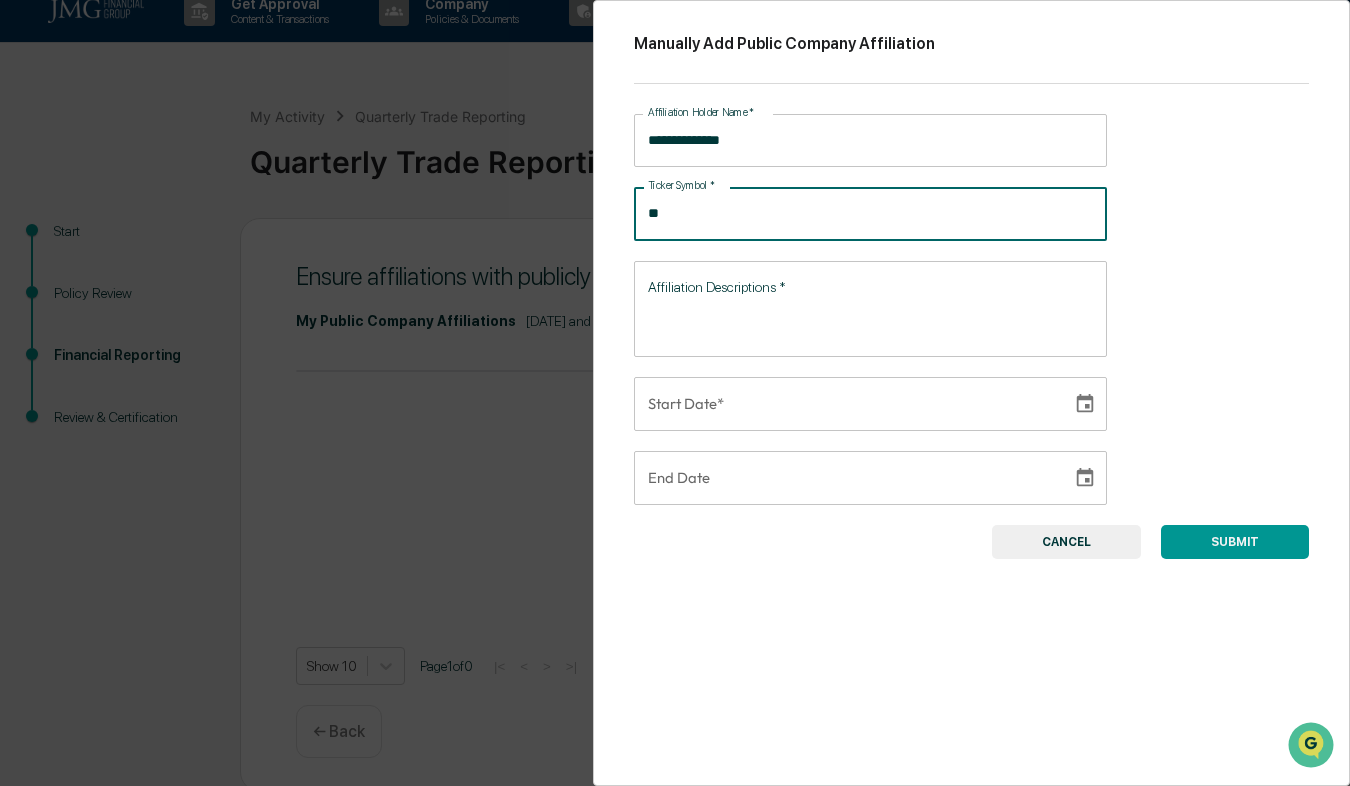 type on "*" 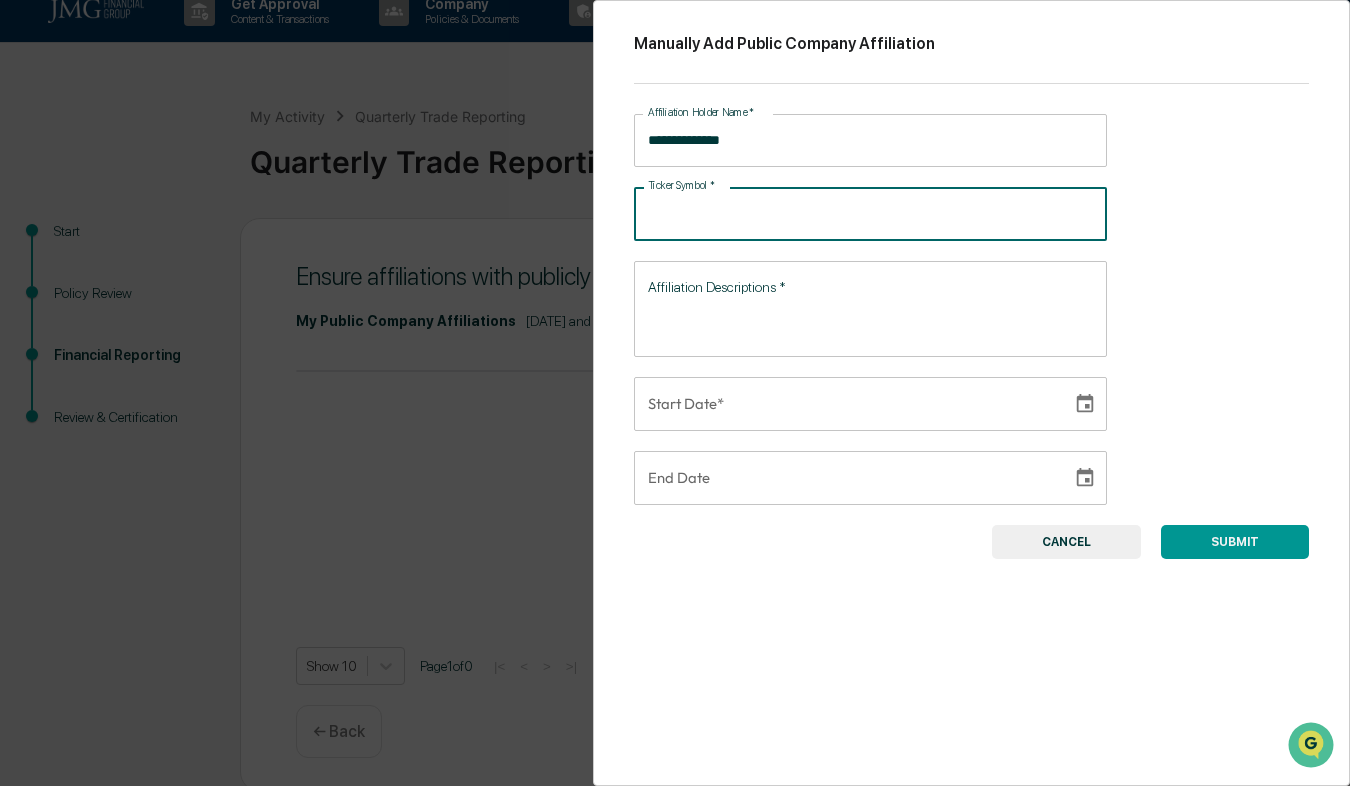 type on "*" 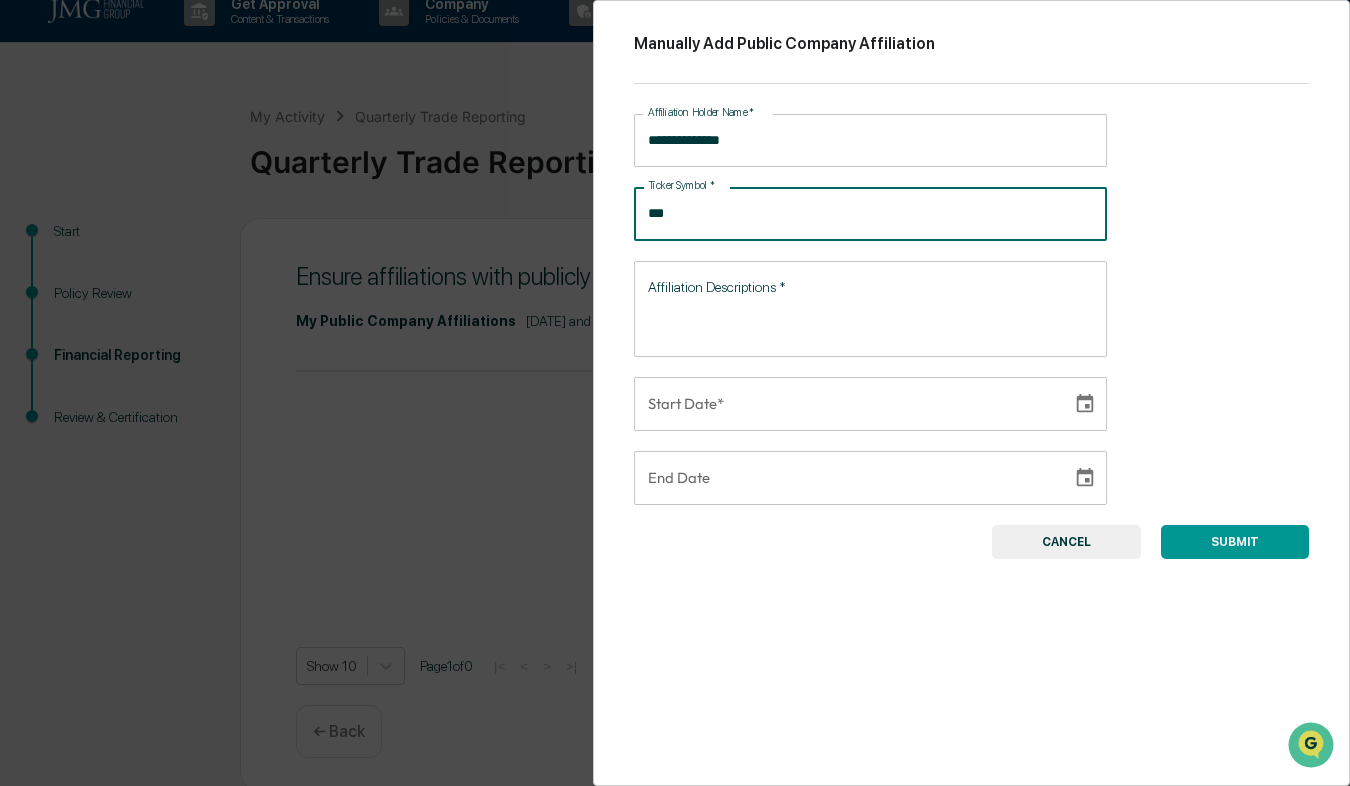 type on "***" 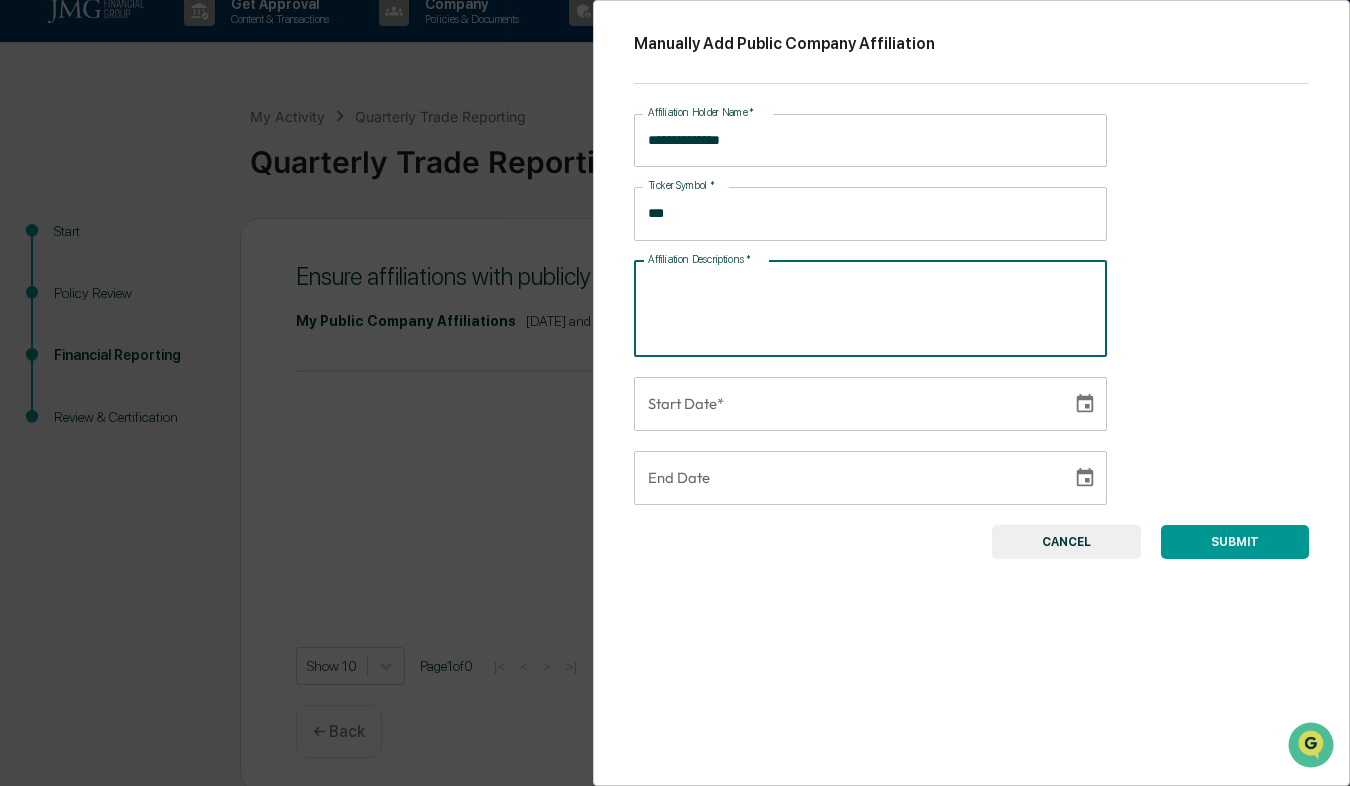 click on "Affiliation Descriptions   *" at bounding box center (870, 308) 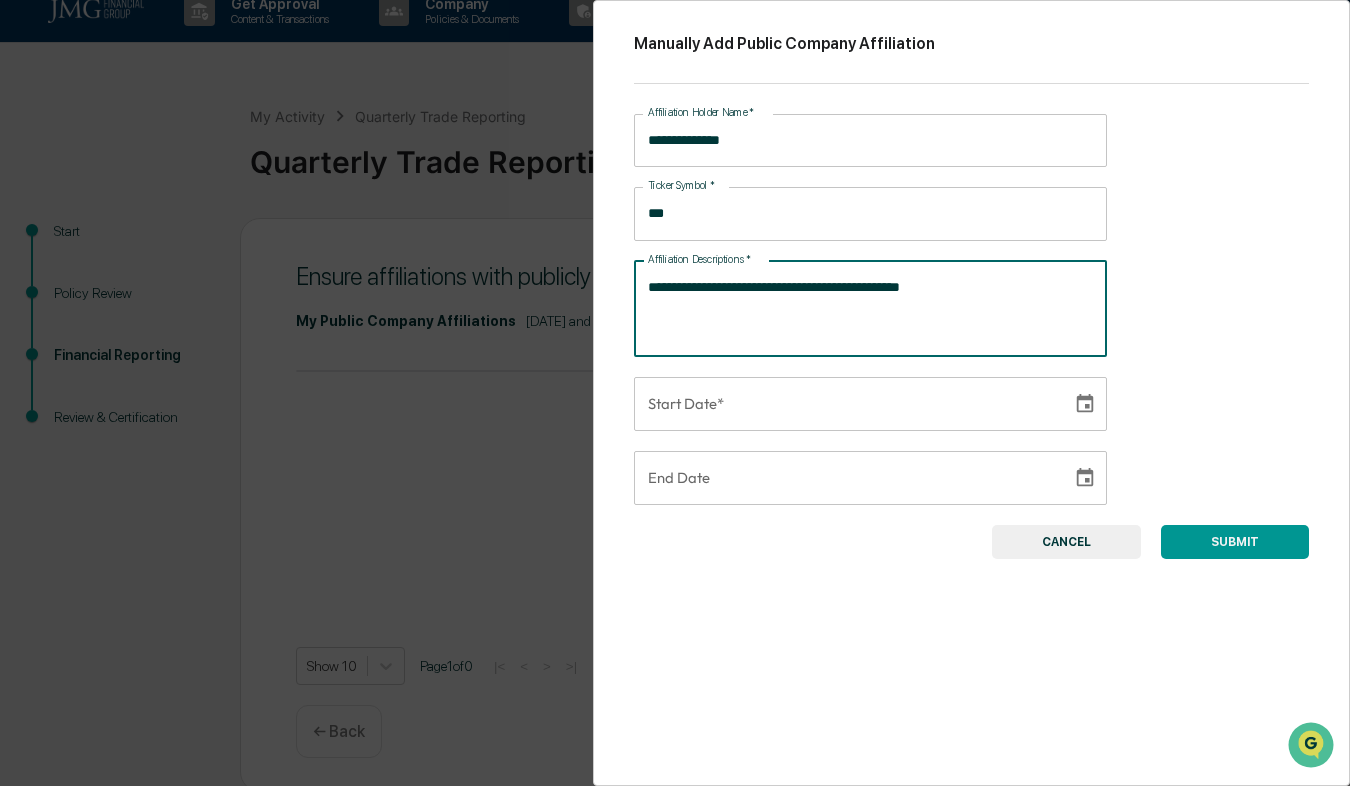 type on "**********" 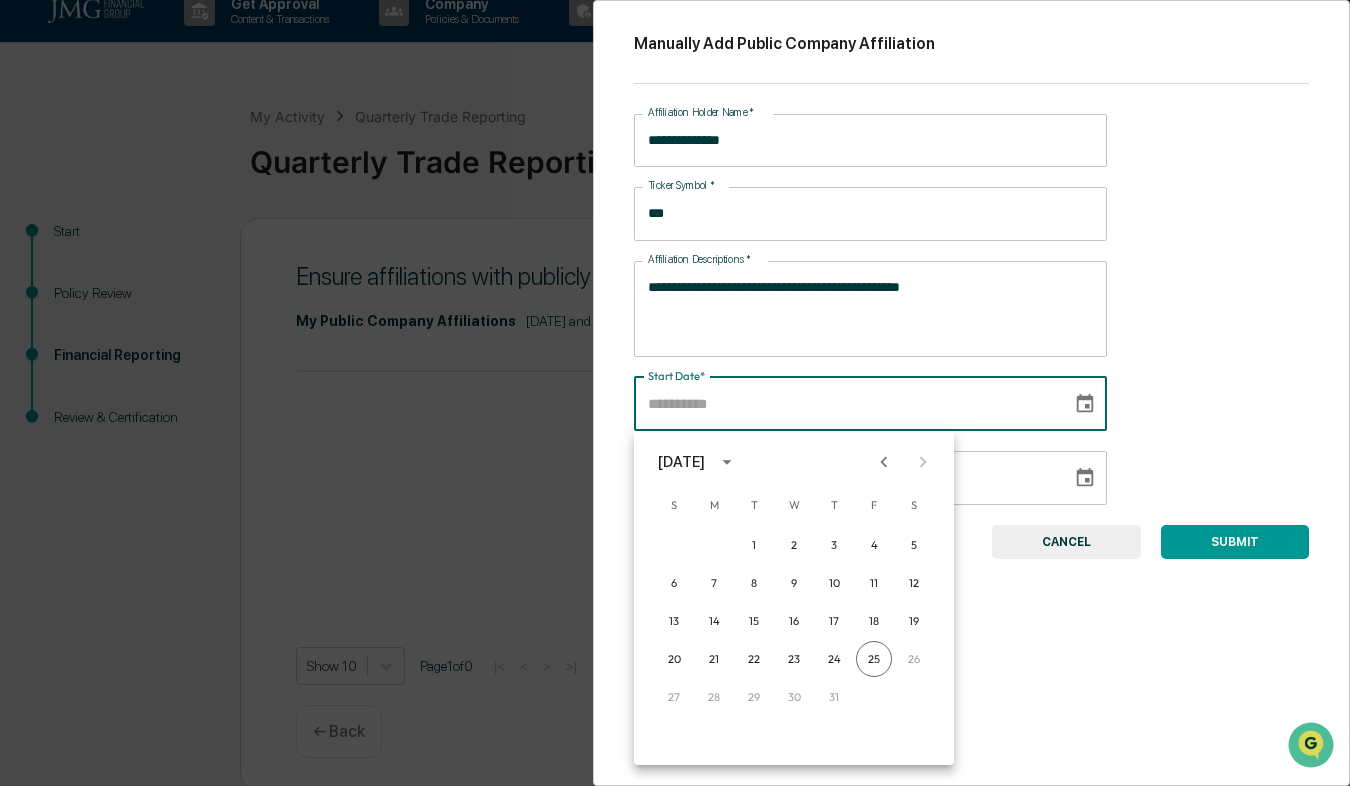 click 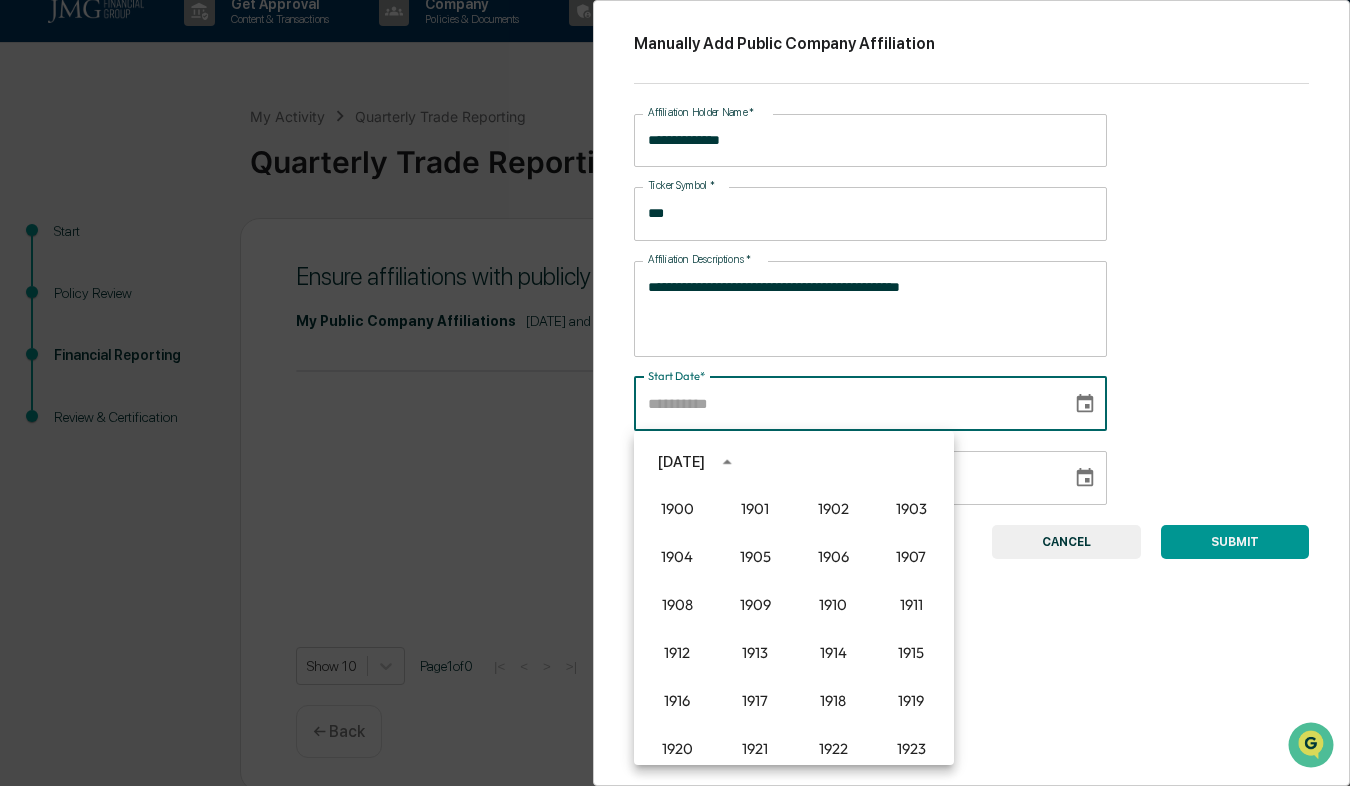 scroll, scrollTop: 1372, scrollLeft: 0, axis: vertical 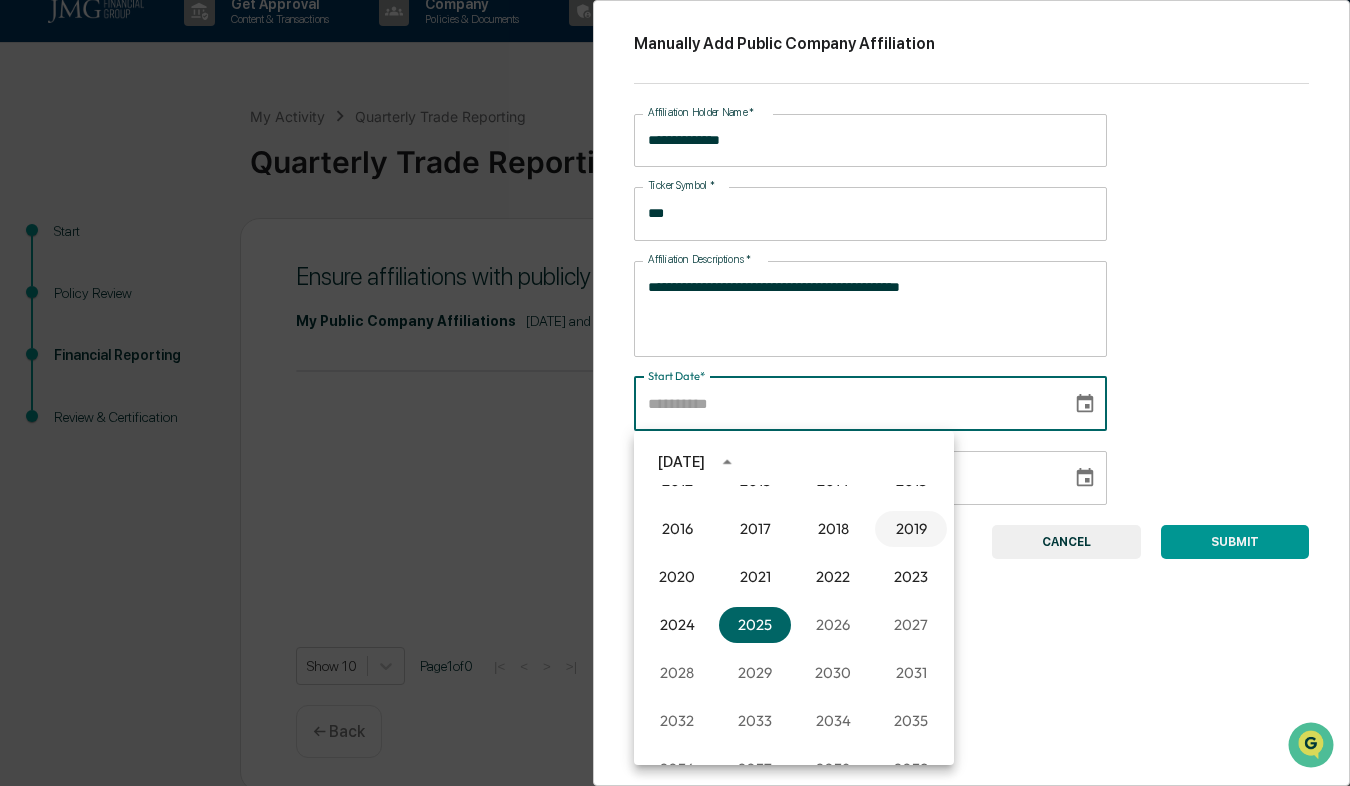 click on "2019" at bounding box center (911, 529) 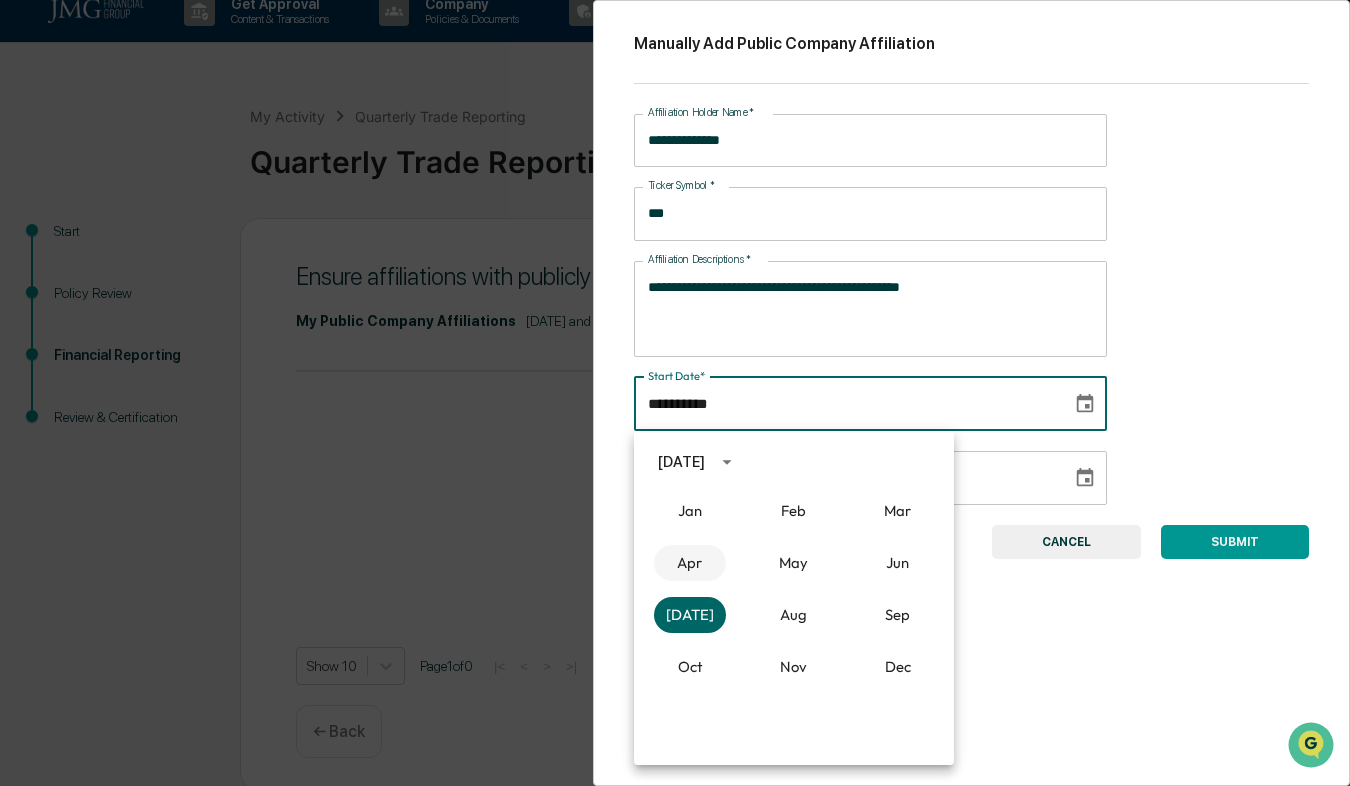 click on "Apr" at bounding box center (690, 563) 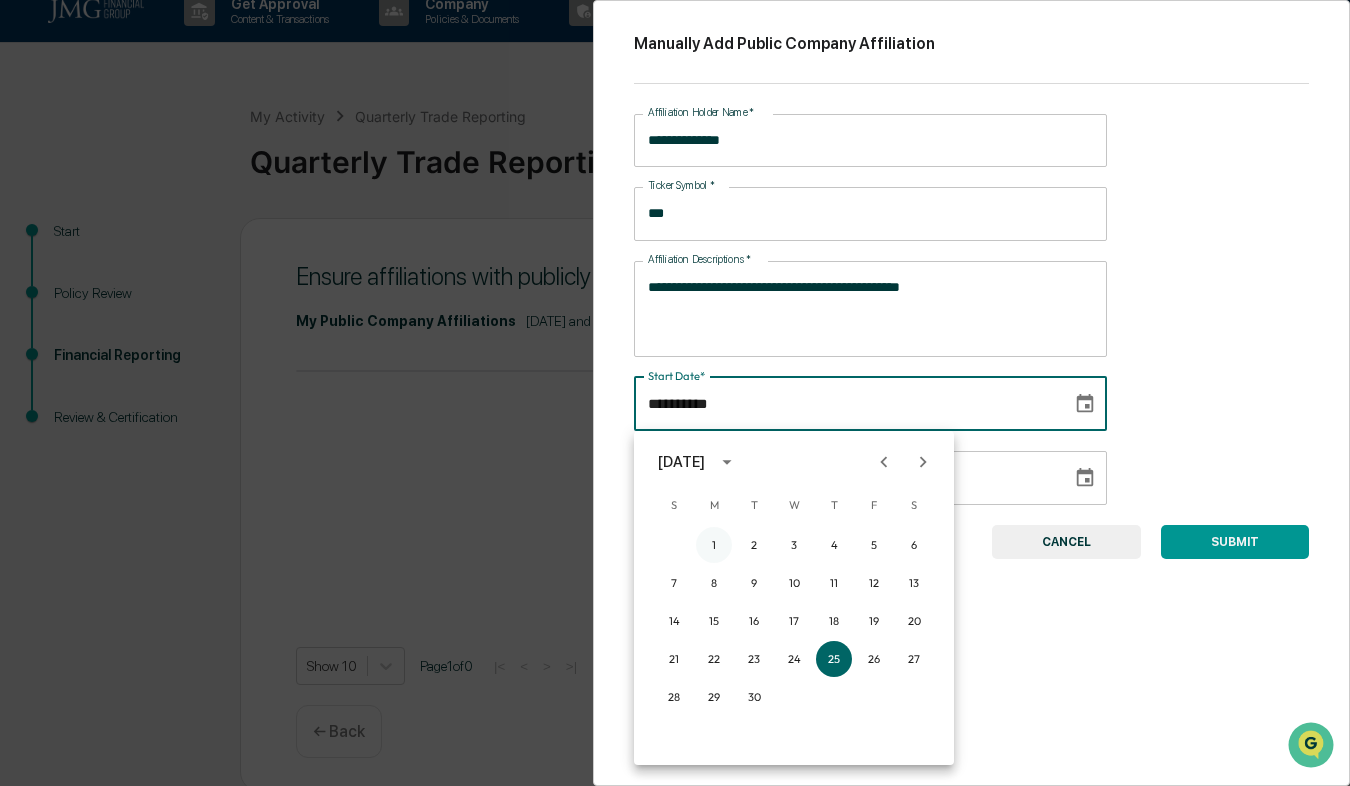 click on "1" at bounding box center [714, 545] 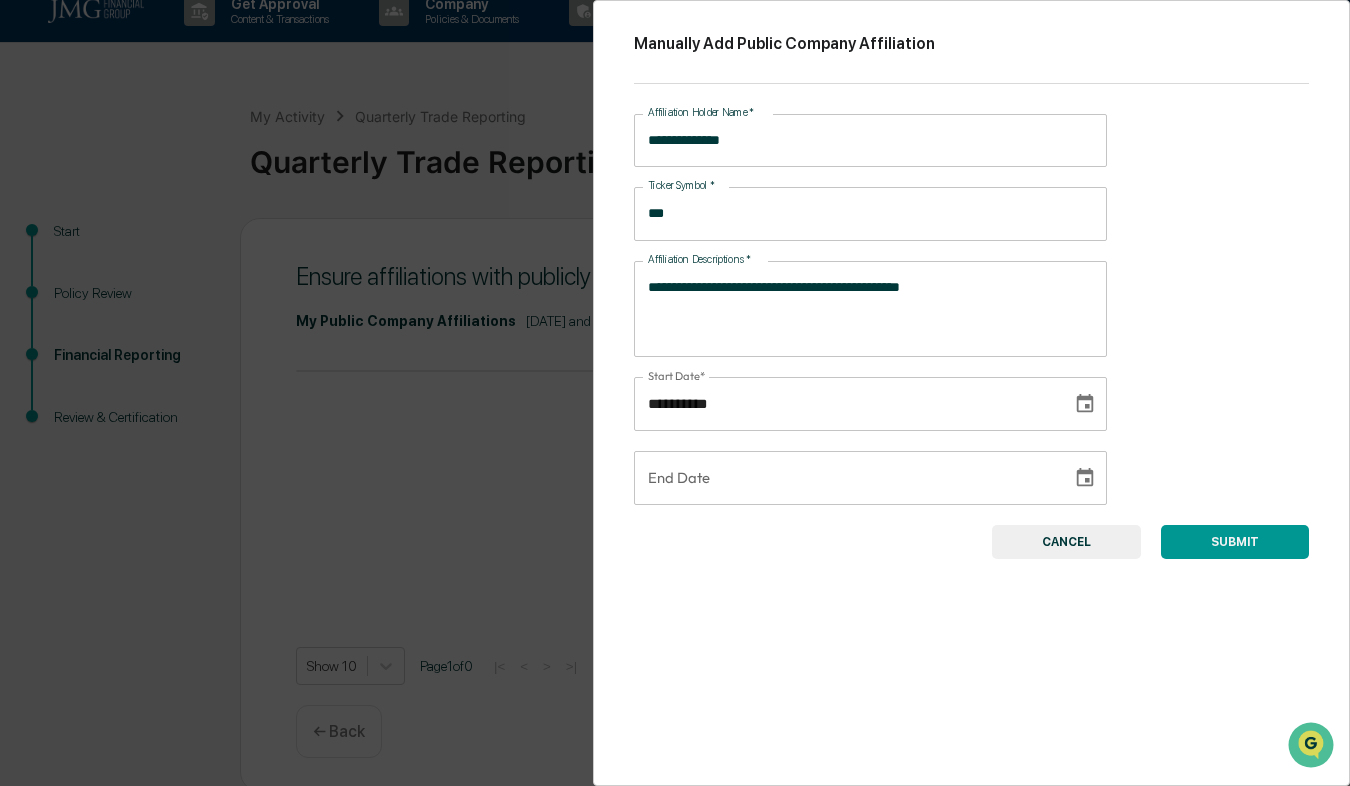 click on "SUBMIT" at bounding box center (1235, 542) 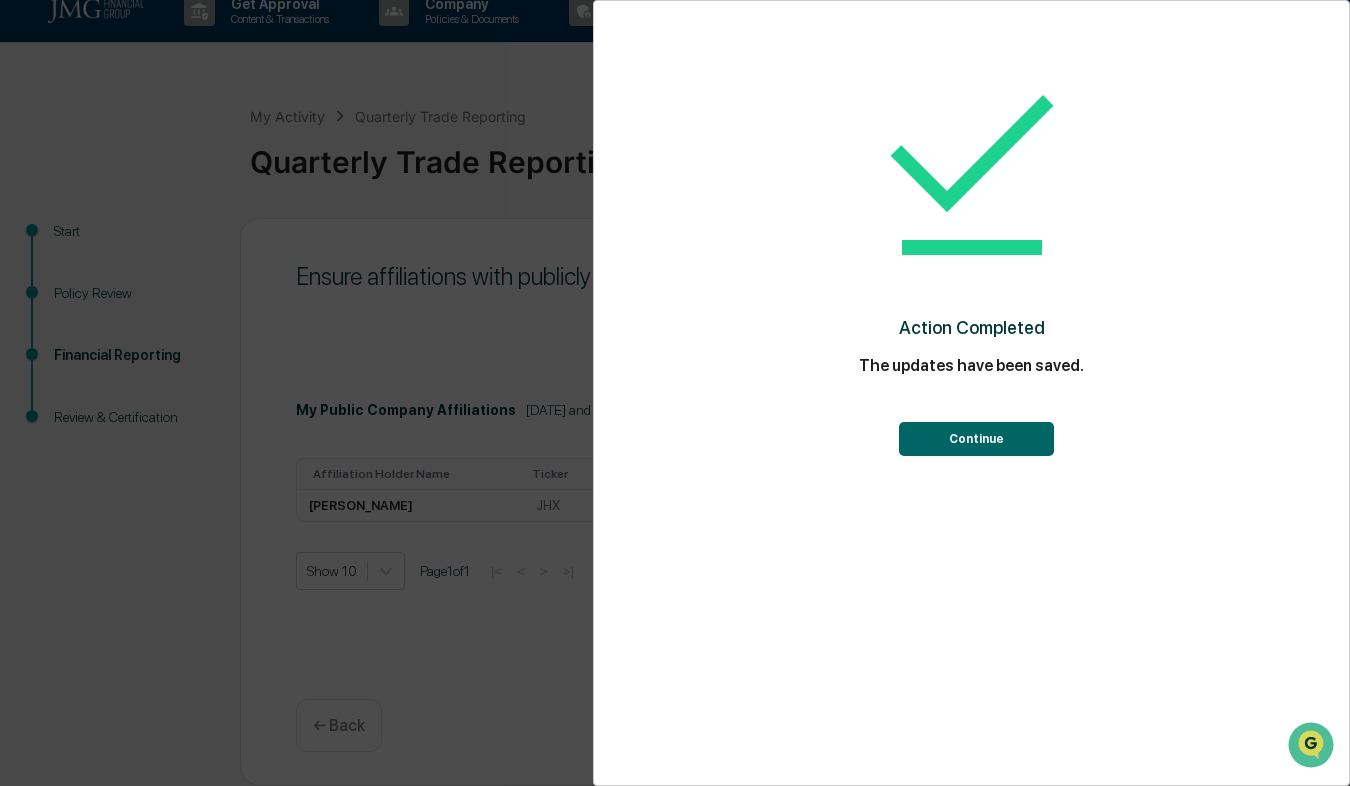 click on "Continue" at bounding box center (976, 439) 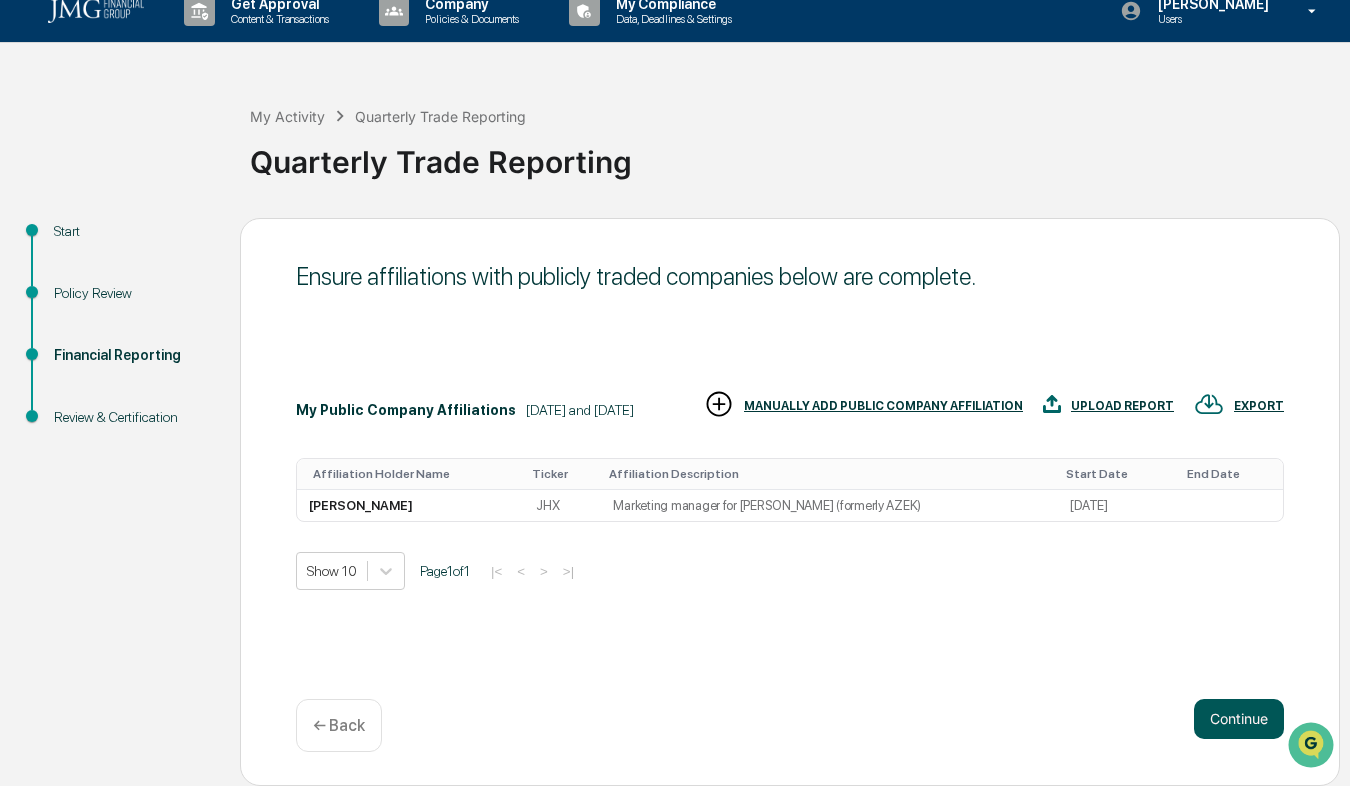 click on "Continue" at bounding box center (1239, 719) 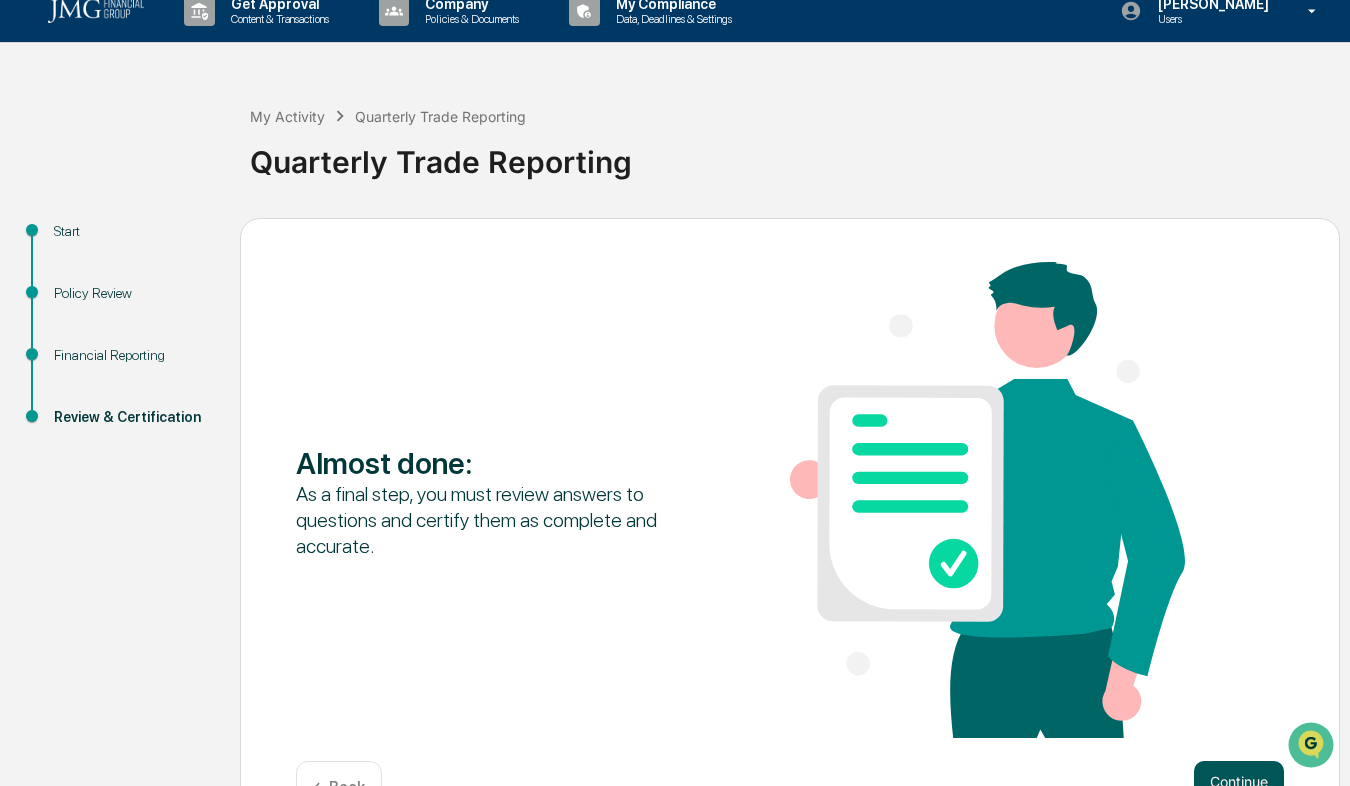 click on "Continue" at bounding box center [1239, 781] 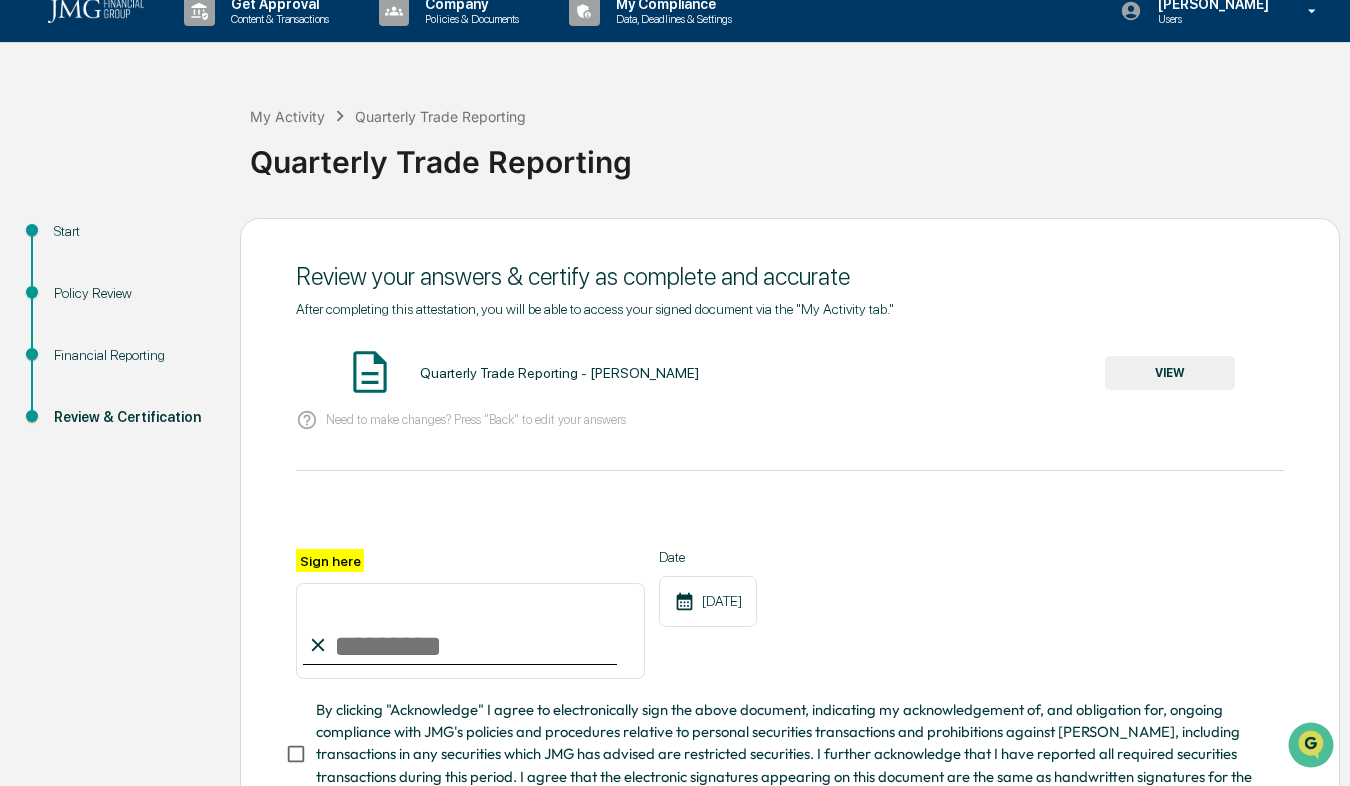 click on "Sign here" at bounding box center (470, 631) 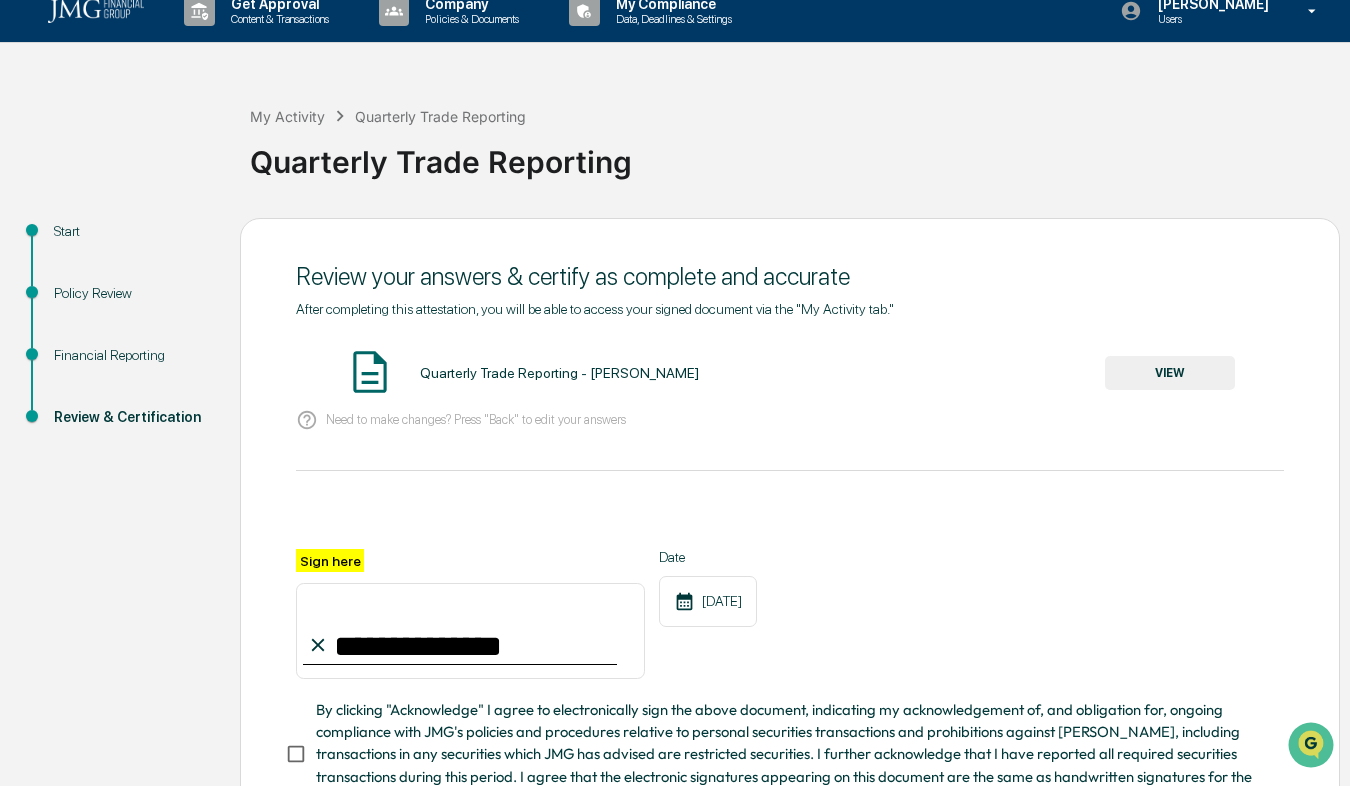 type on "**********" 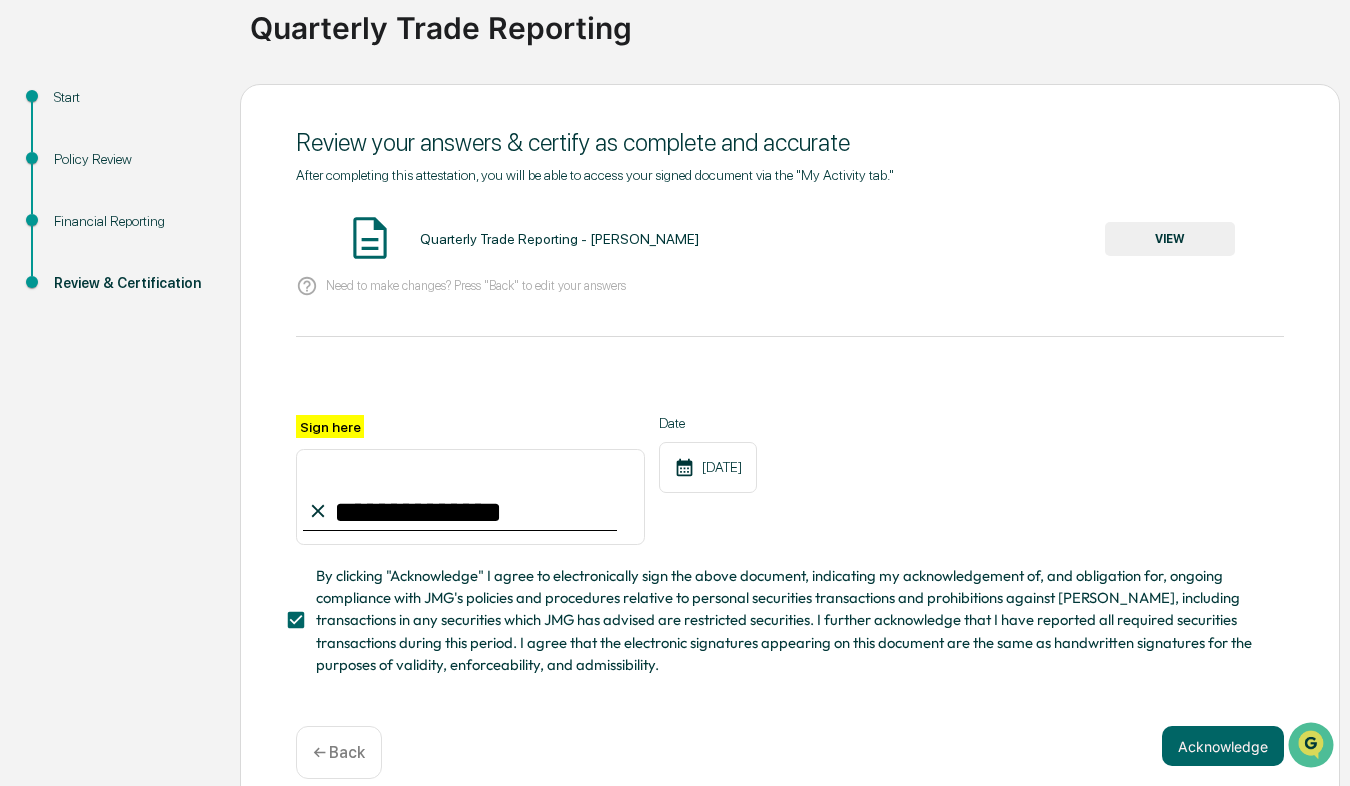 scroll, scrollTop: 190, scrollLeft: 0, axis: vertical 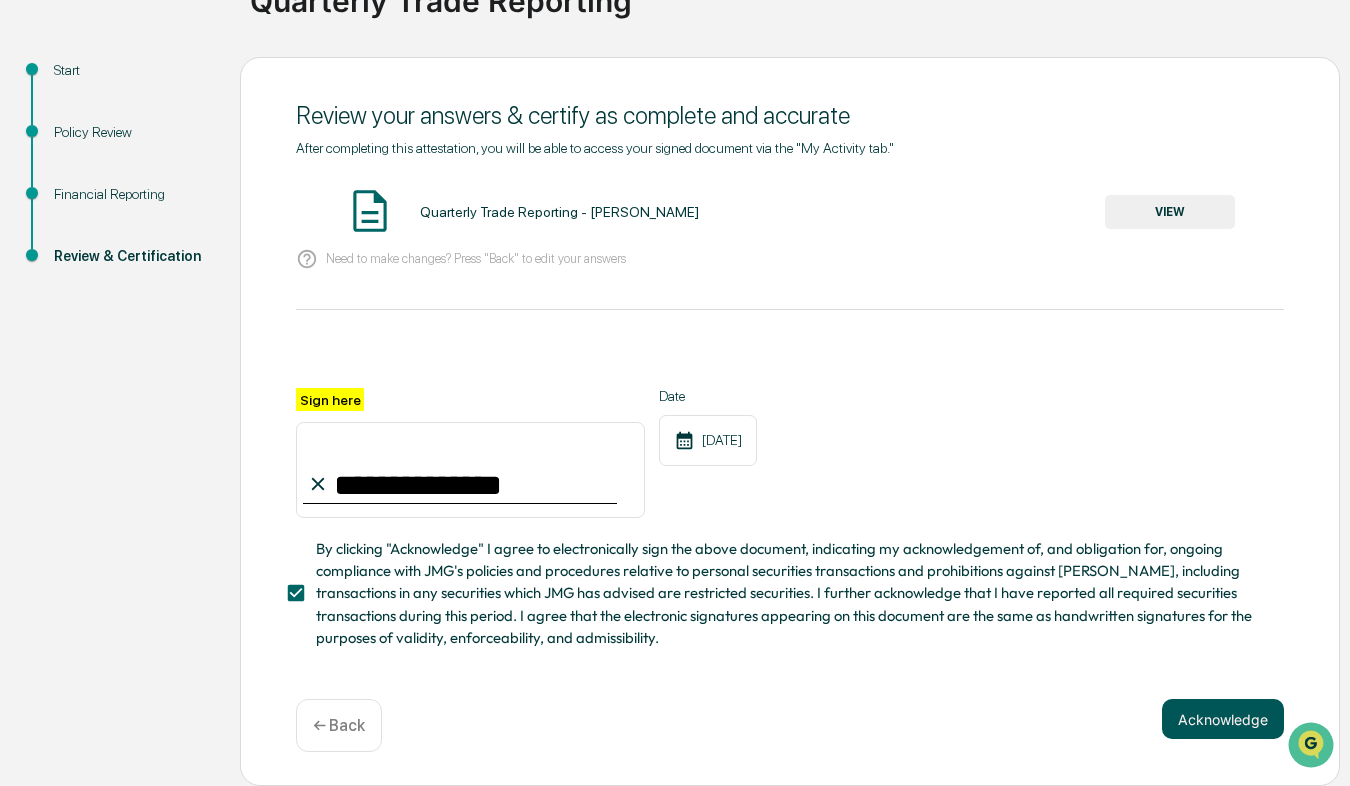 click on "Acknowledge" at bounding box center [1223, 719] 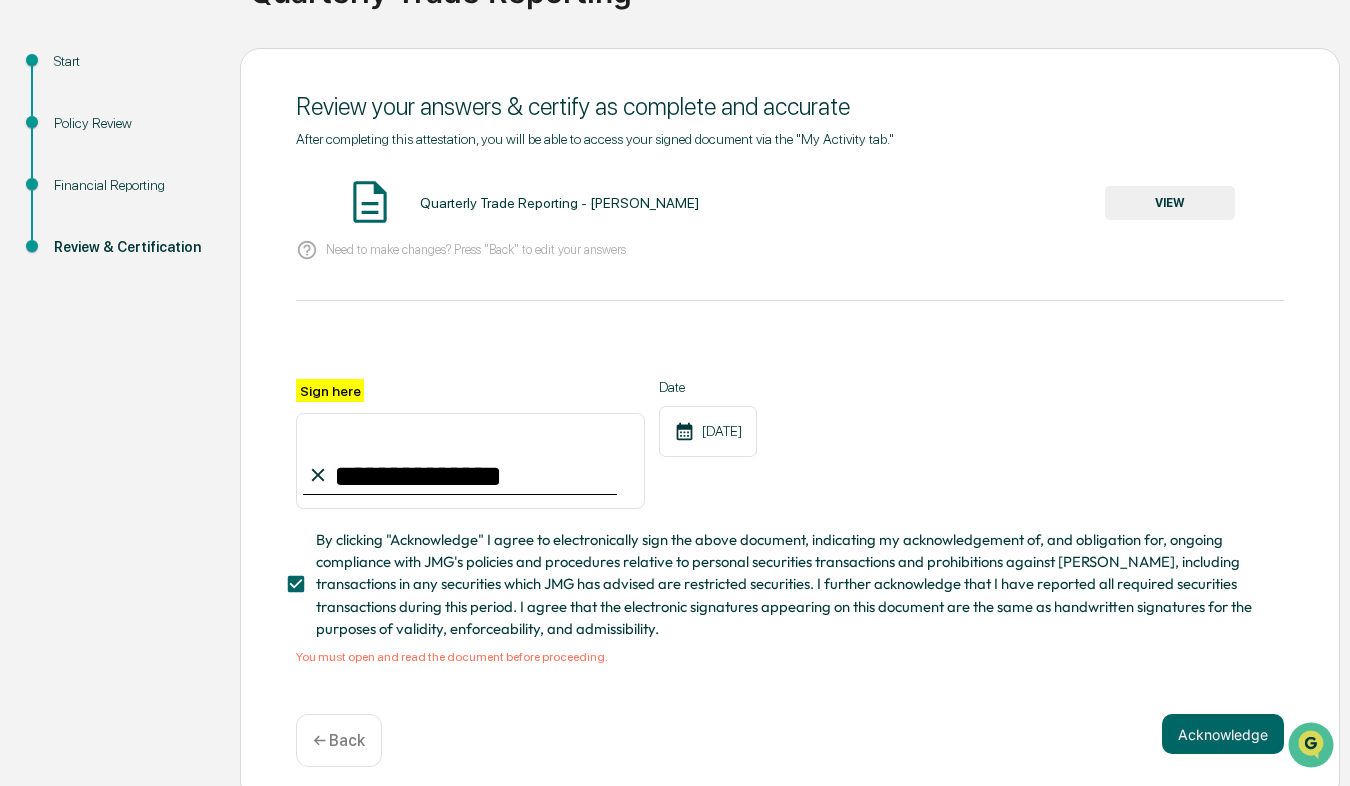 click on "VIEW" at bounding box center (1170, 203) 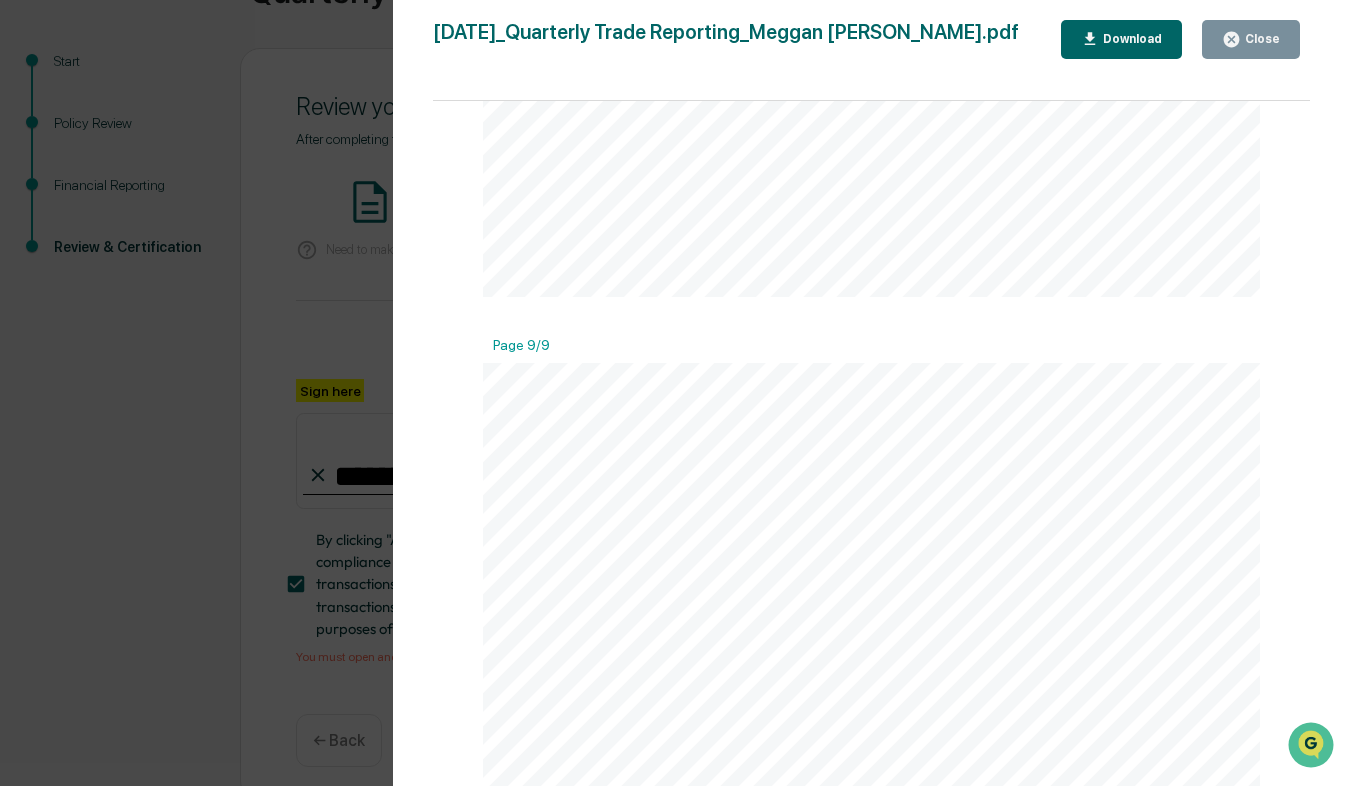 scroll, scrollTop: 9788, scrollLeft: 0, axis: vertical 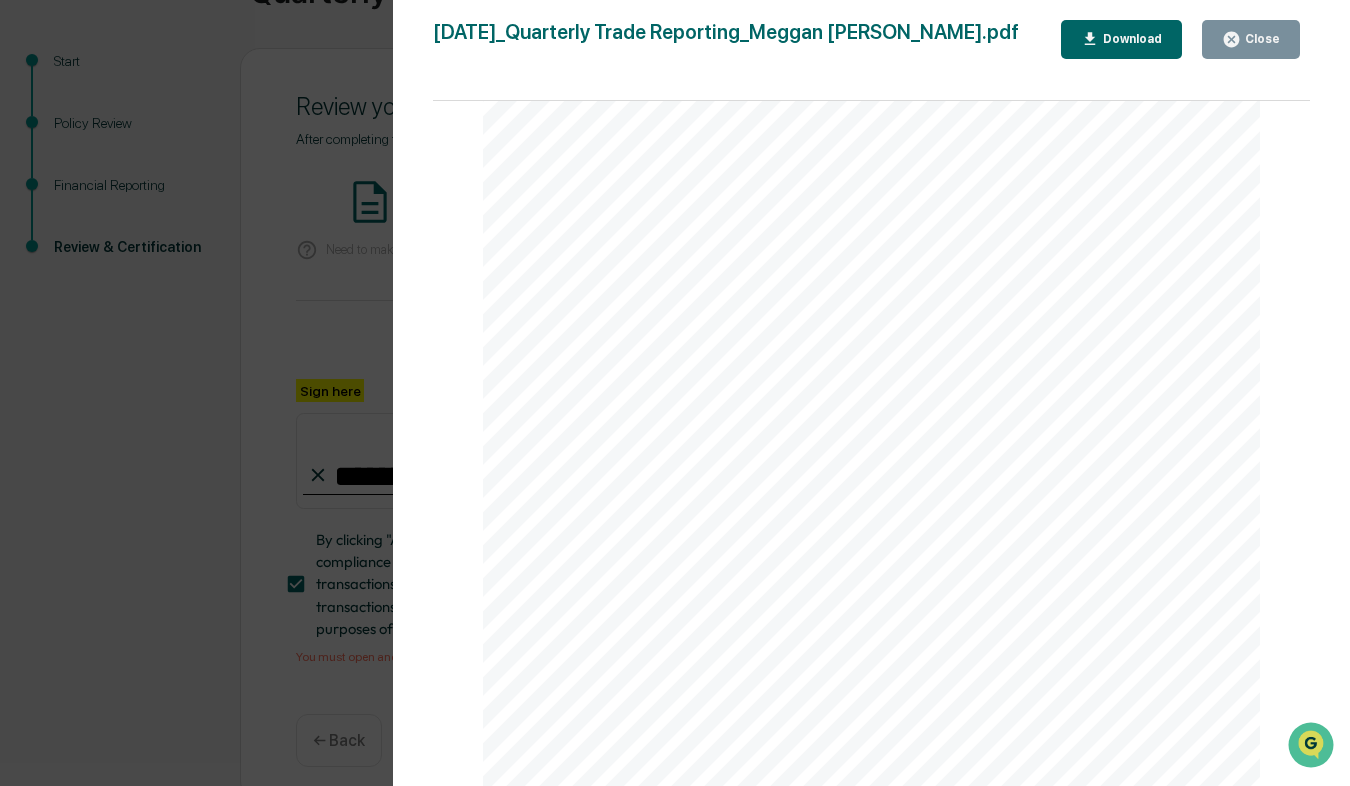 click 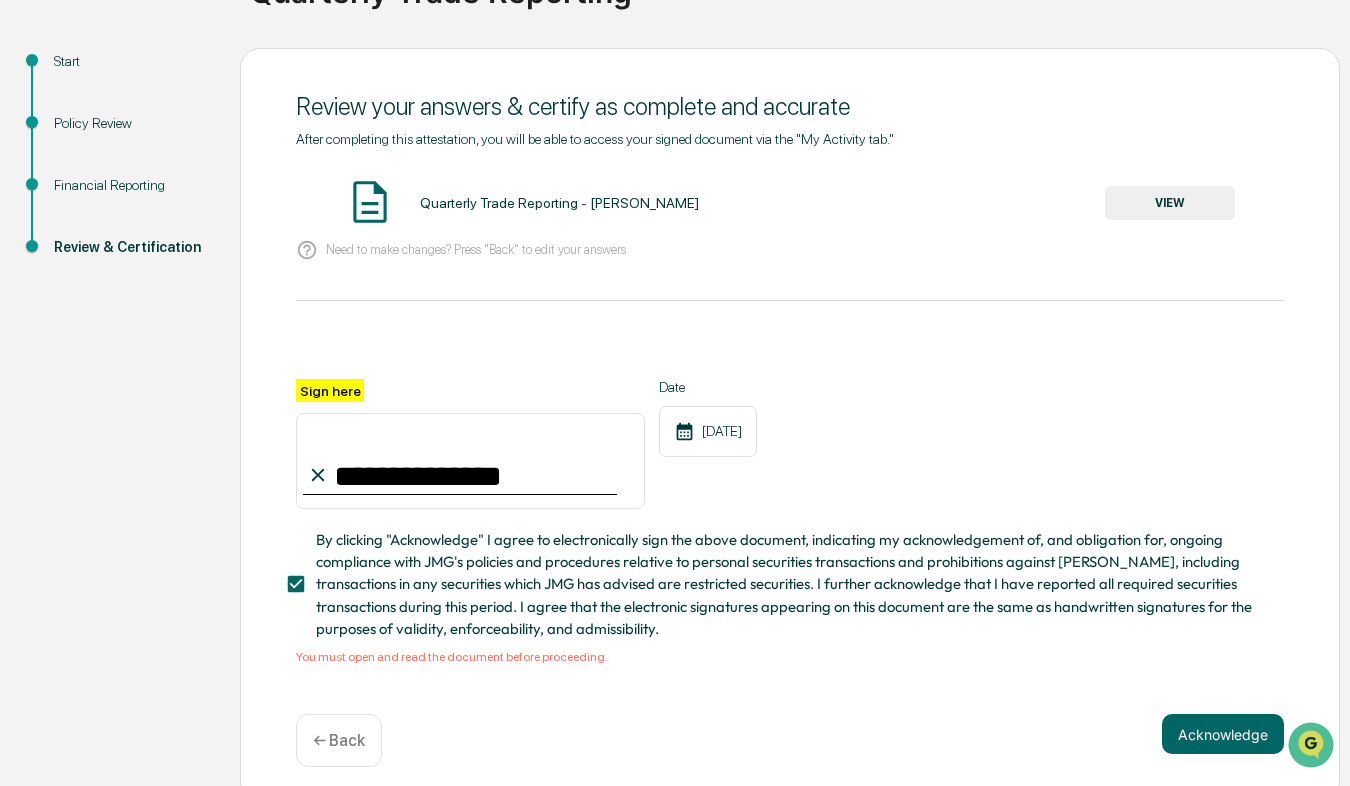 click on "VIEW" at bounding box center [1170, 203] 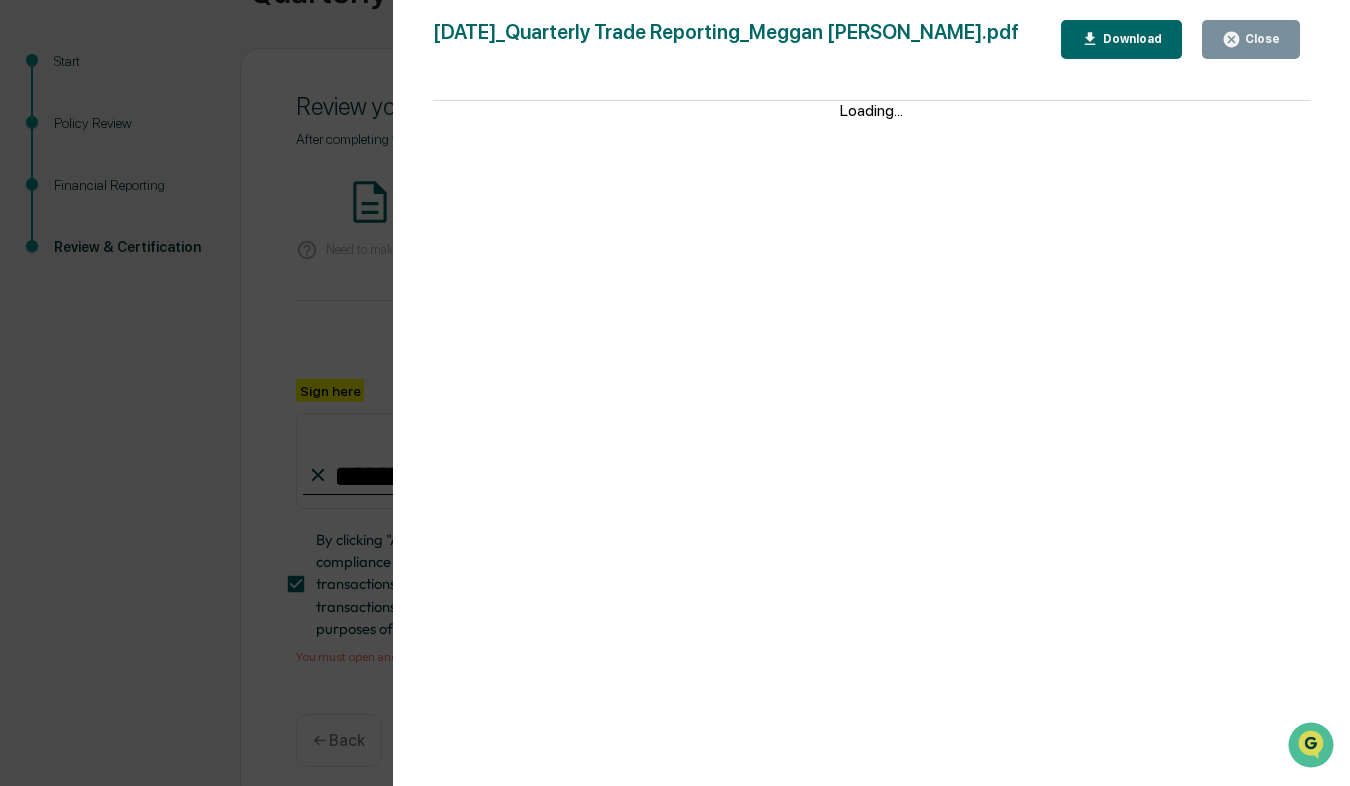 click on "Download" at bounding box center (1130, 39) 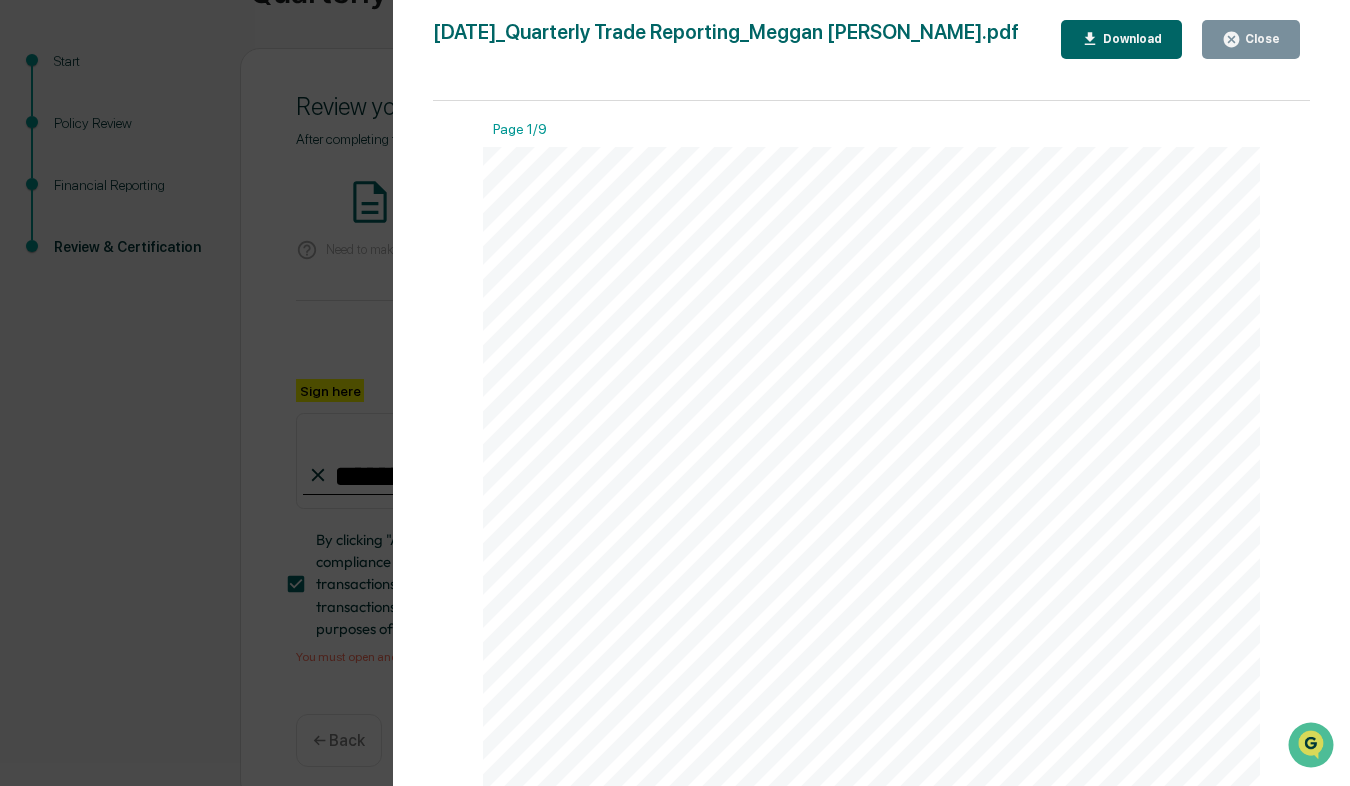 drag, startPoint x: 1244, startPoint y: 241, endPoint x: 1257, endPoint y: 241, distance: 13 